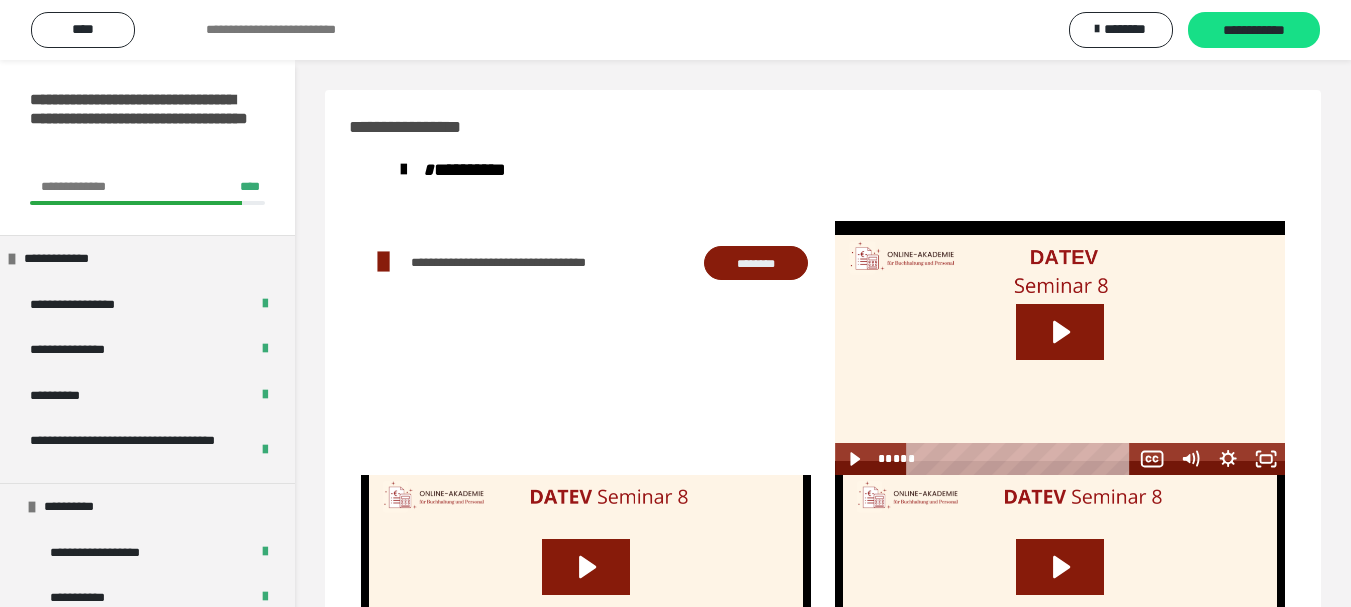 scroll, scrollTop: 0, scrollLeft: 0, axis: both 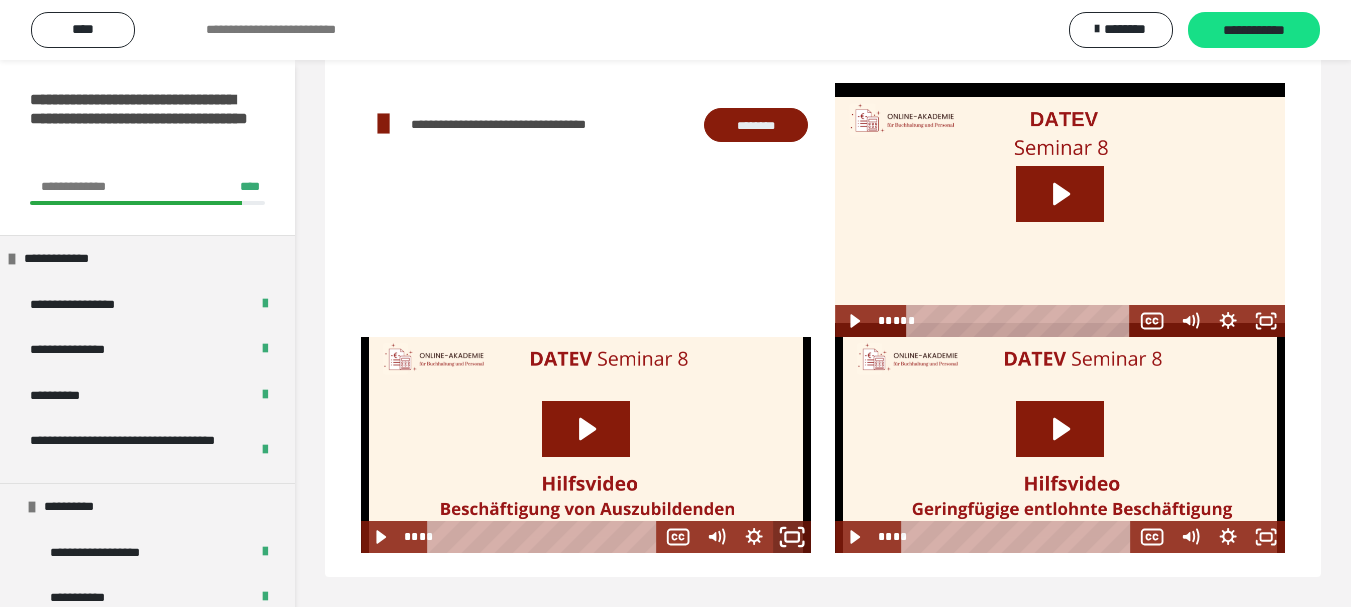 click 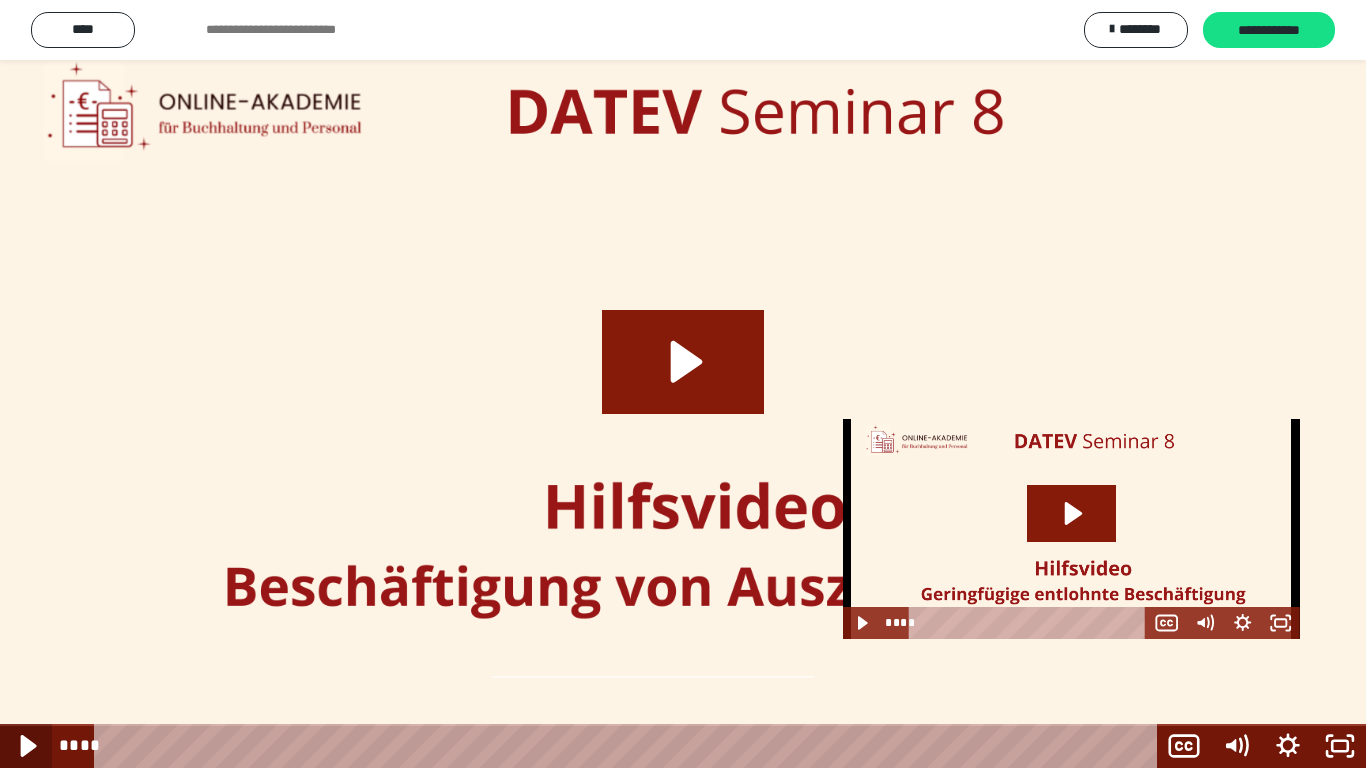 click 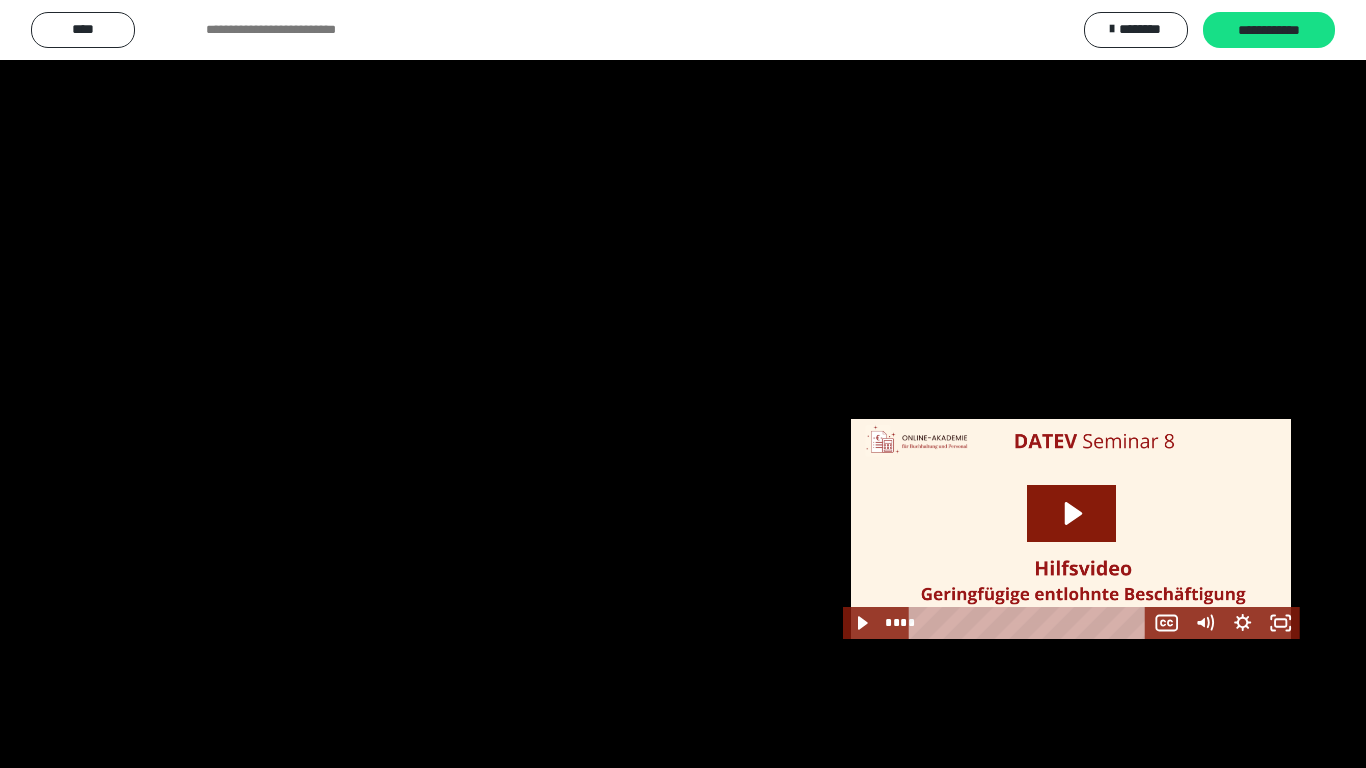 type 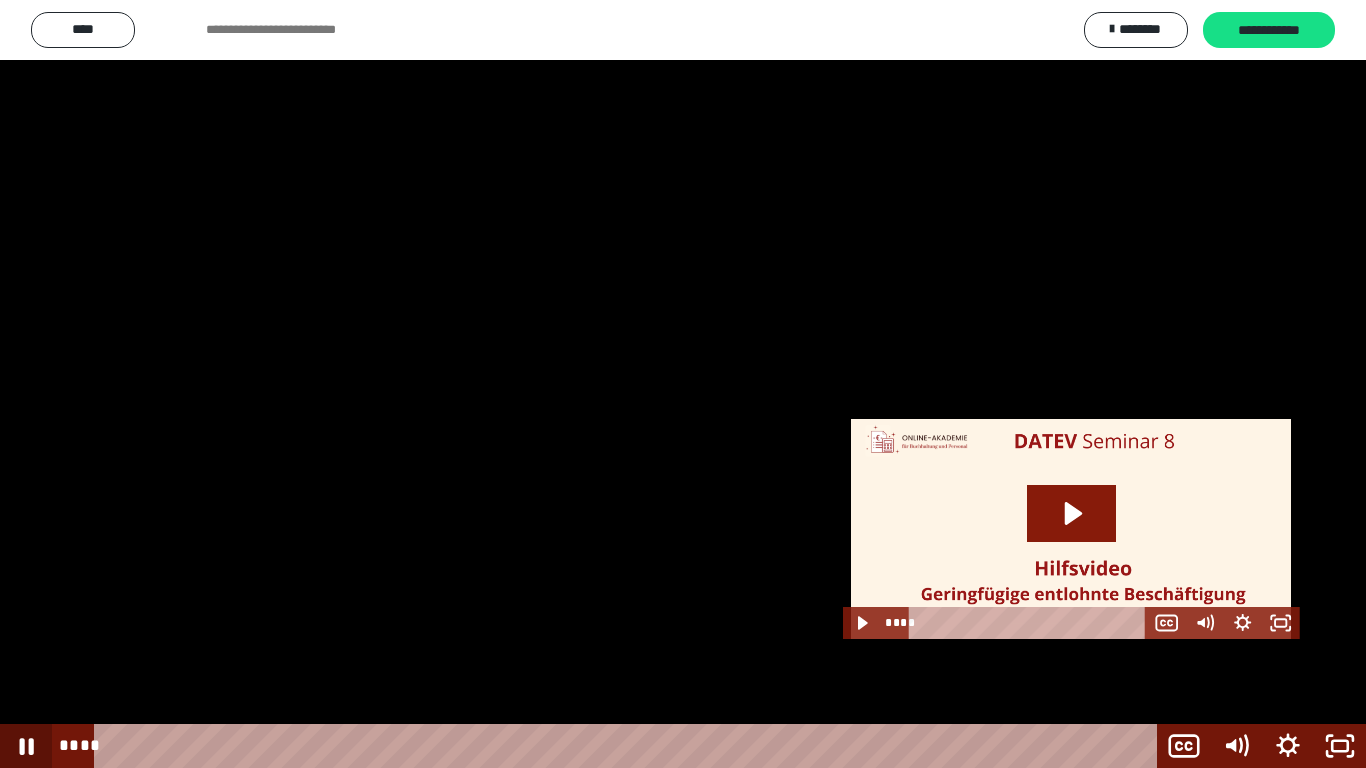 click 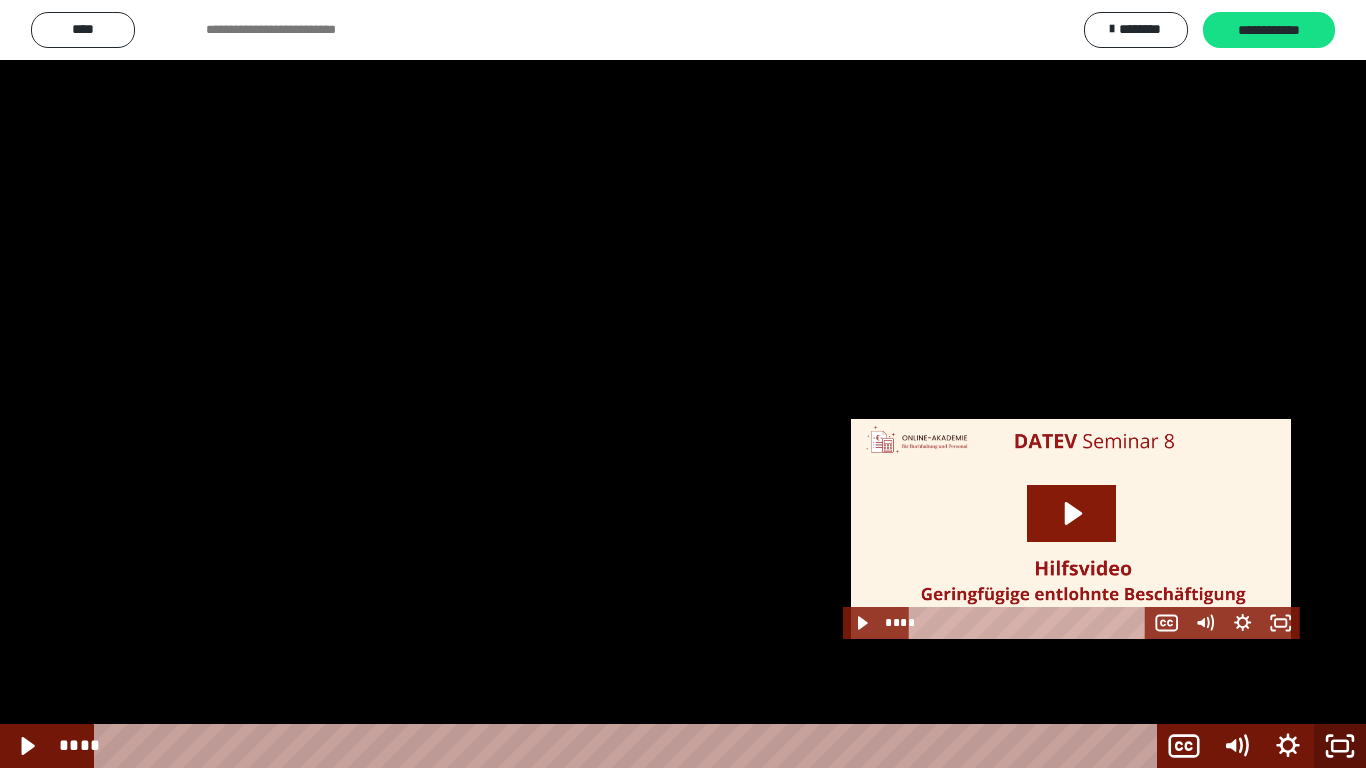 click 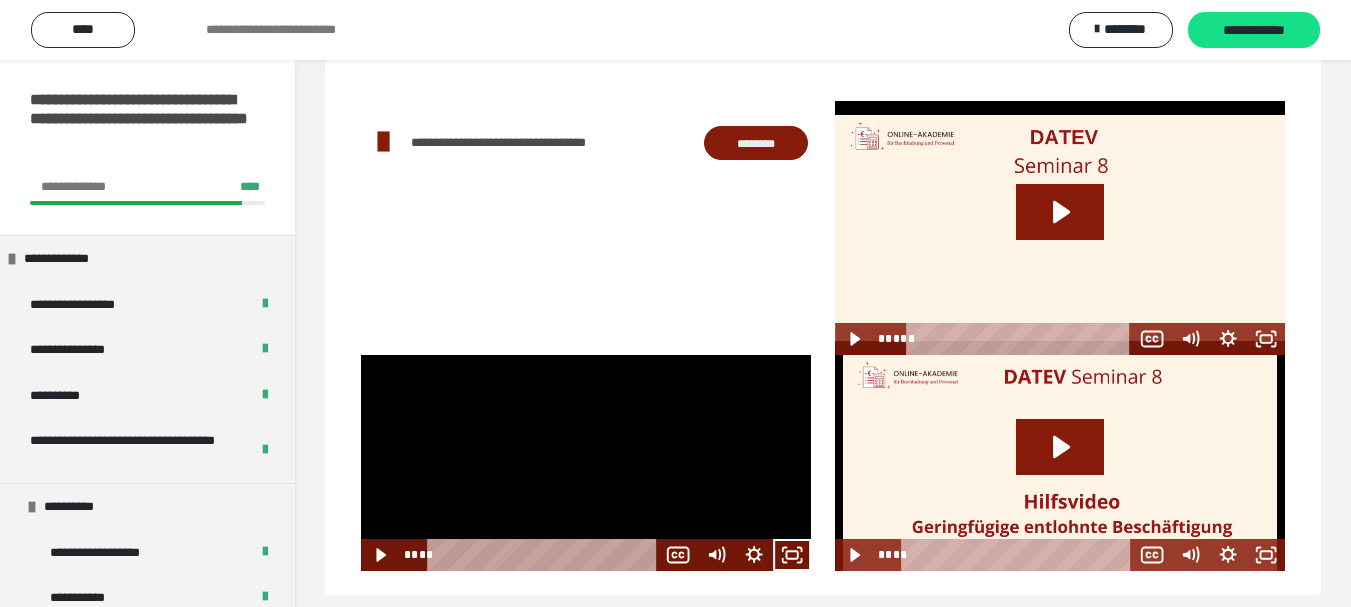 scroll, scrollTop: 129, scrollLeft: 0, axis: vertical 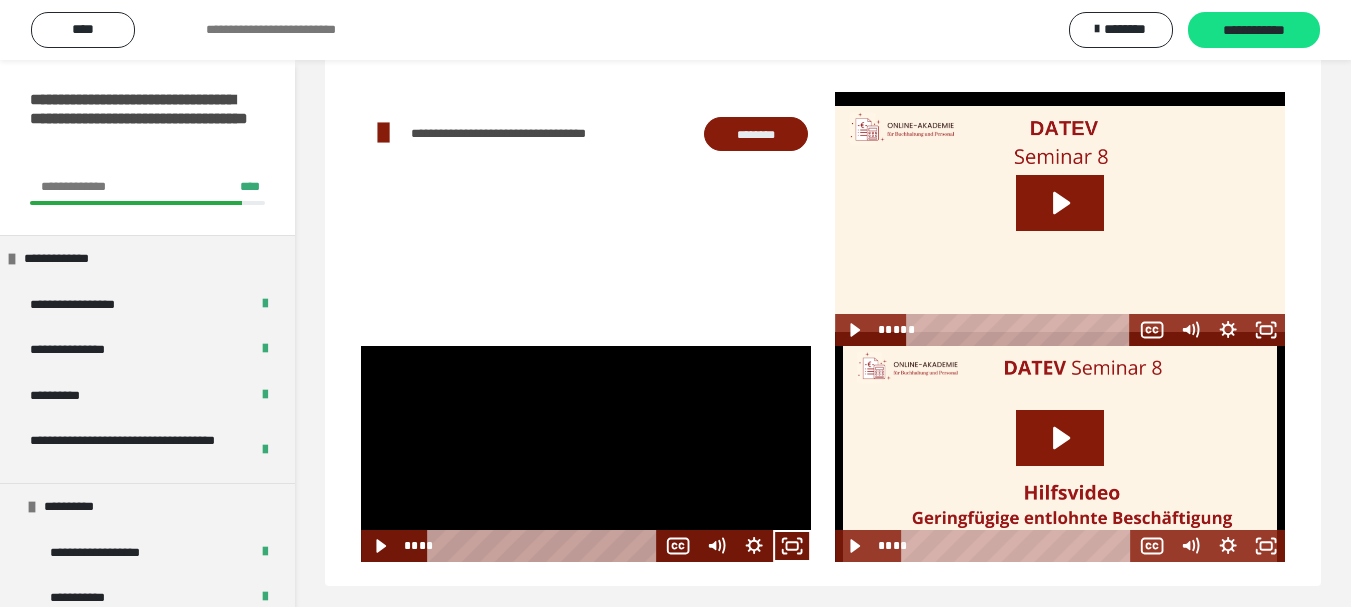 click at bounding box center [586, 454] 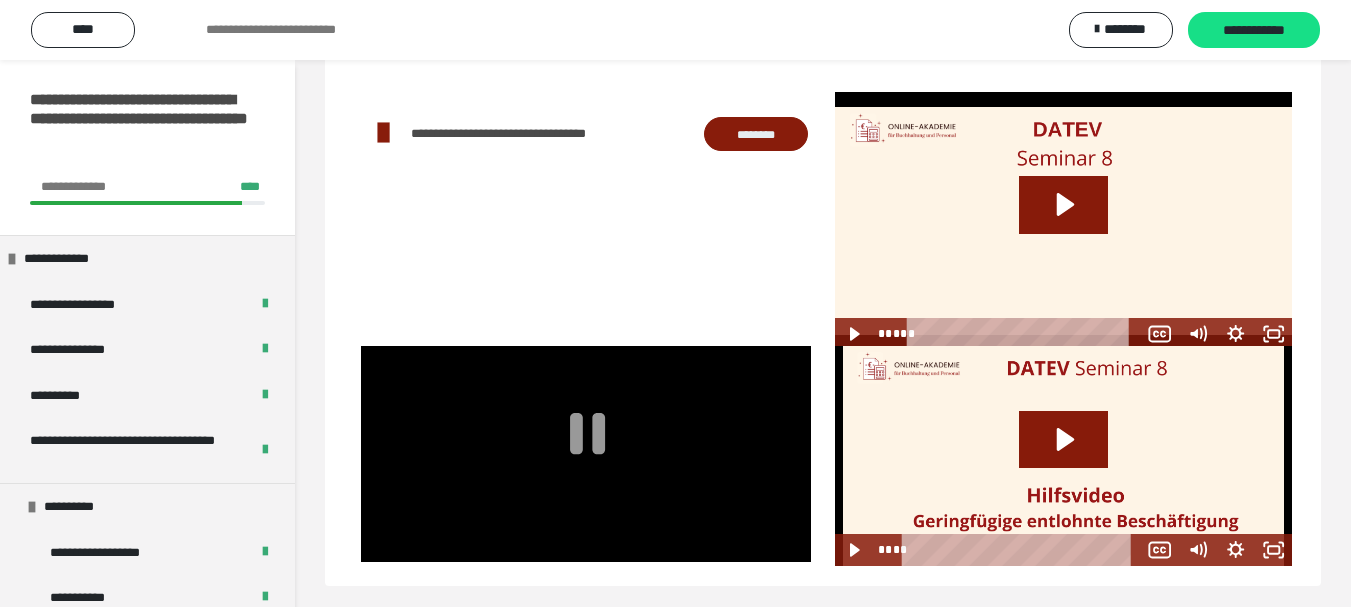 scroll, scrollTop: 60, scrollLeft: 0, axis: vertical 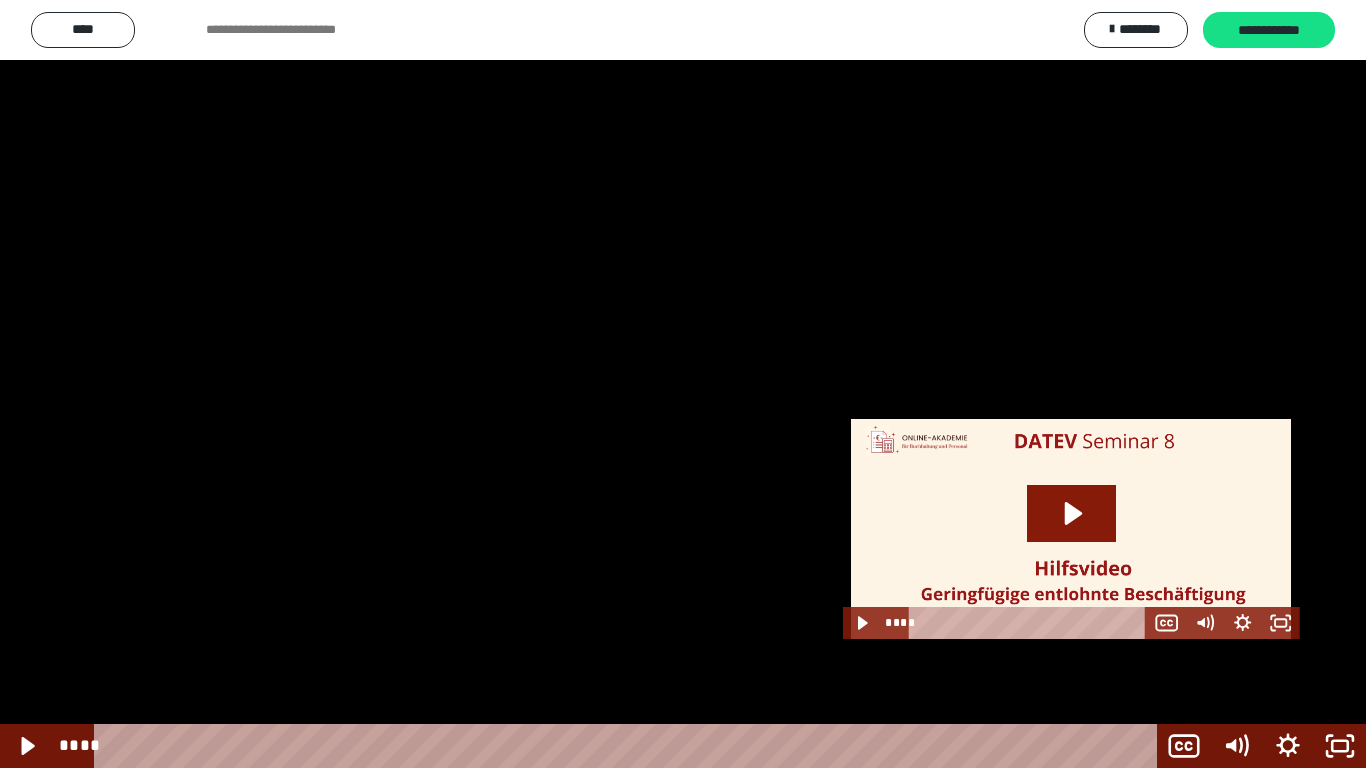 click at bounding box center (683, 384) 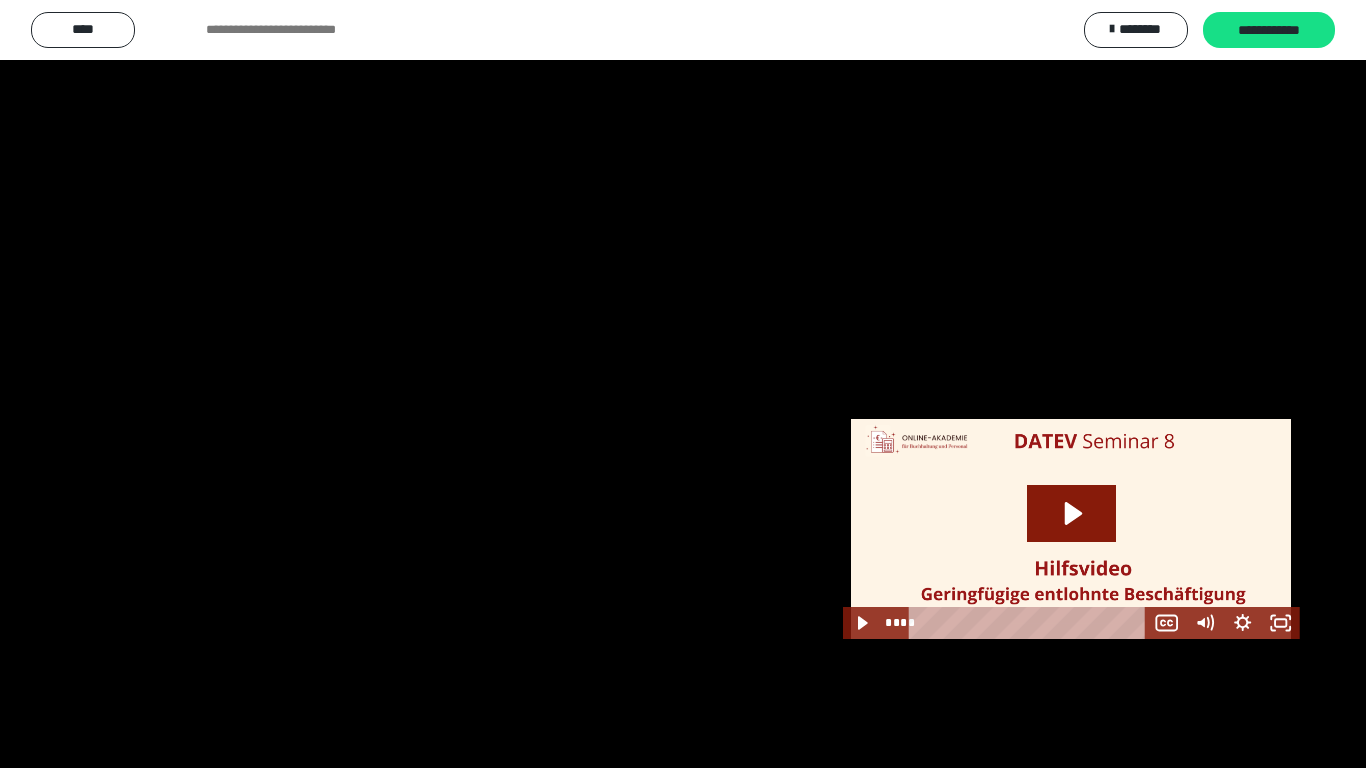 click at bounding box center [683, 384] 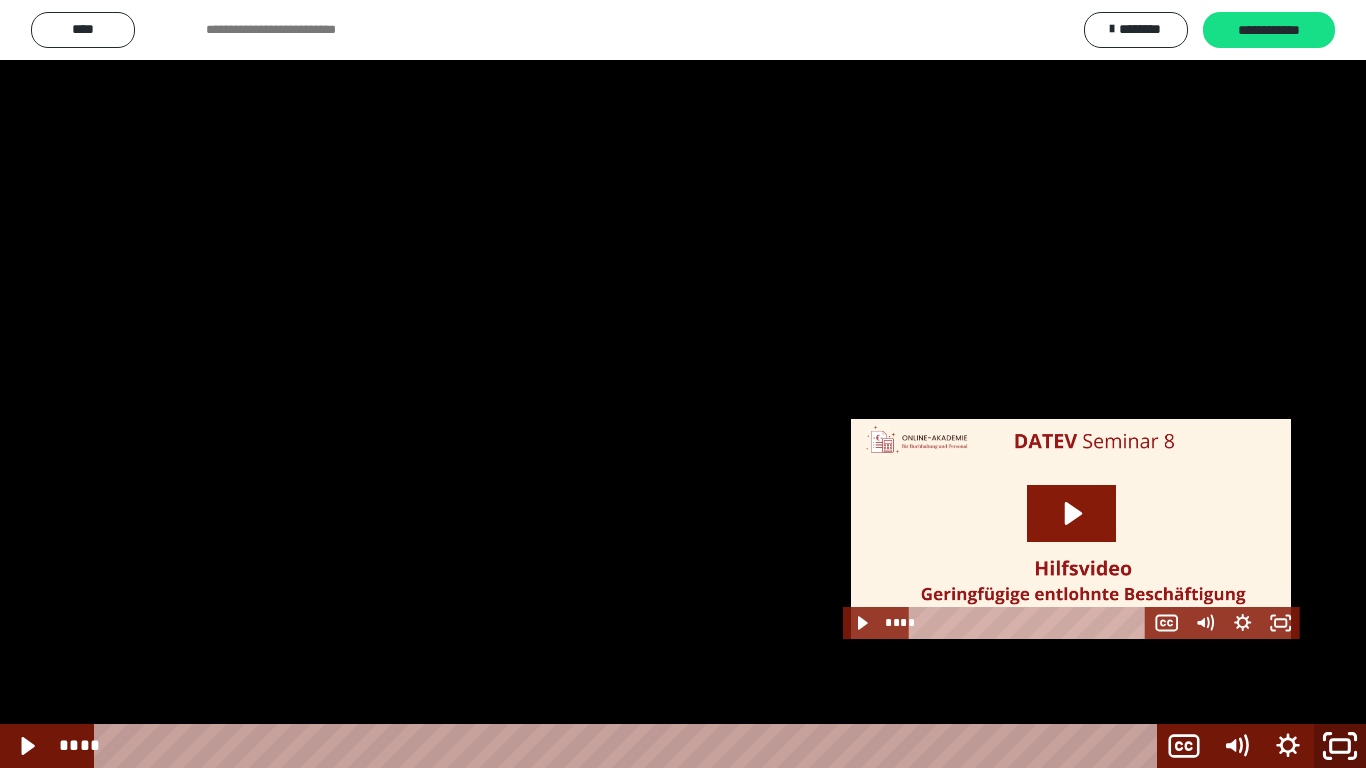 click 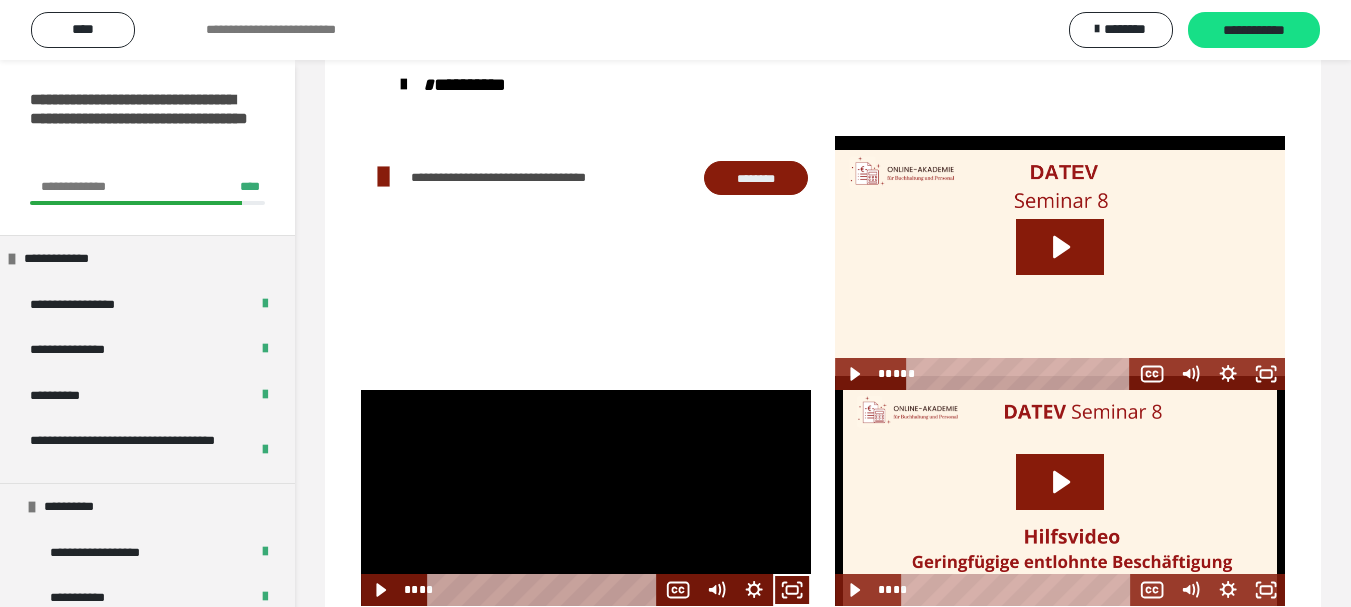 scroll, scrollTop: 138, scrollLeft: 0, axis: vertical 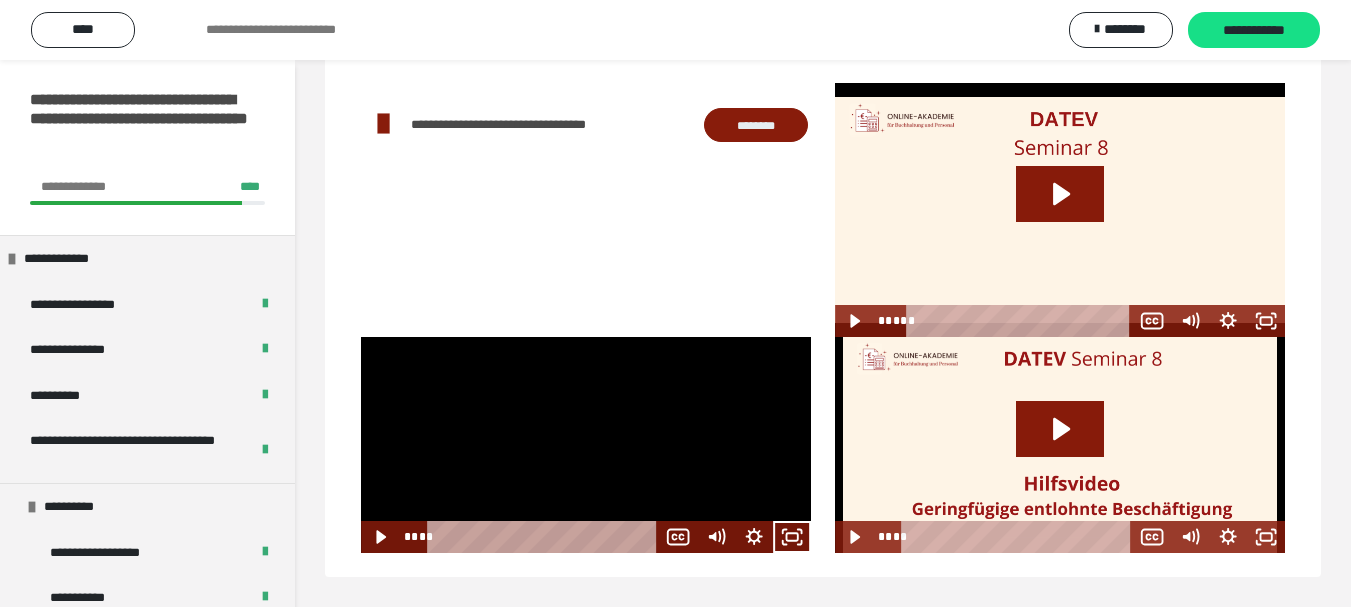 click at bounding box center (586, 445) 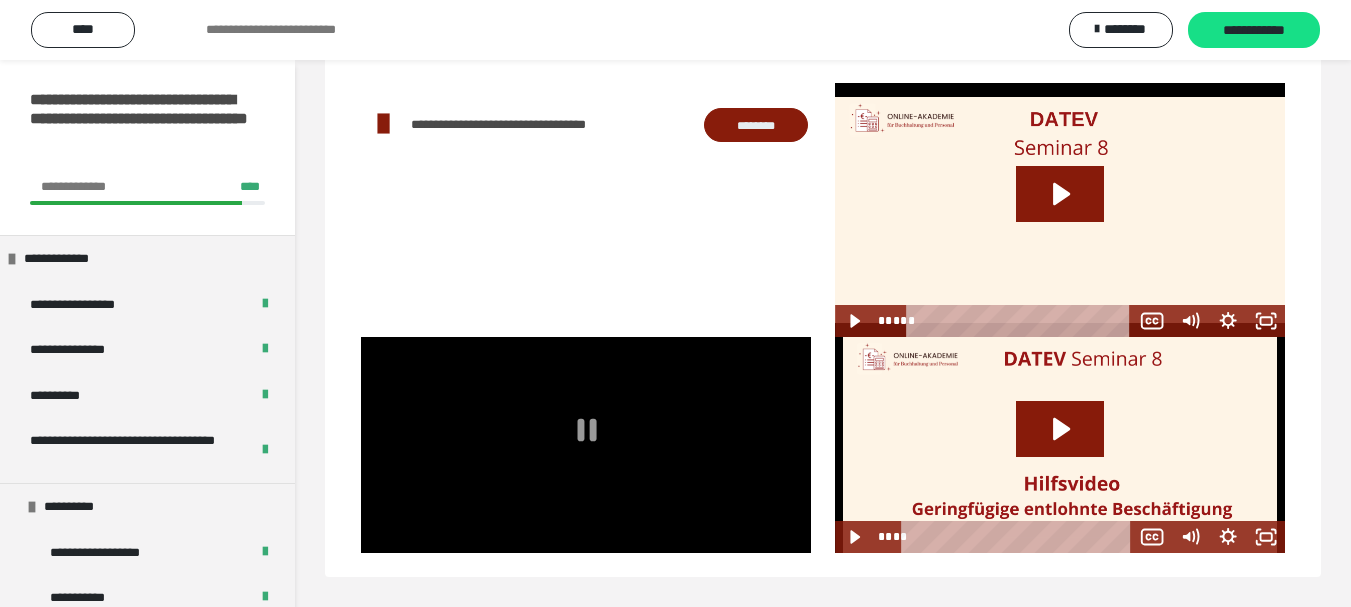 scroll, scrollTop: 60, scrollLeft: 0, axis: vertical 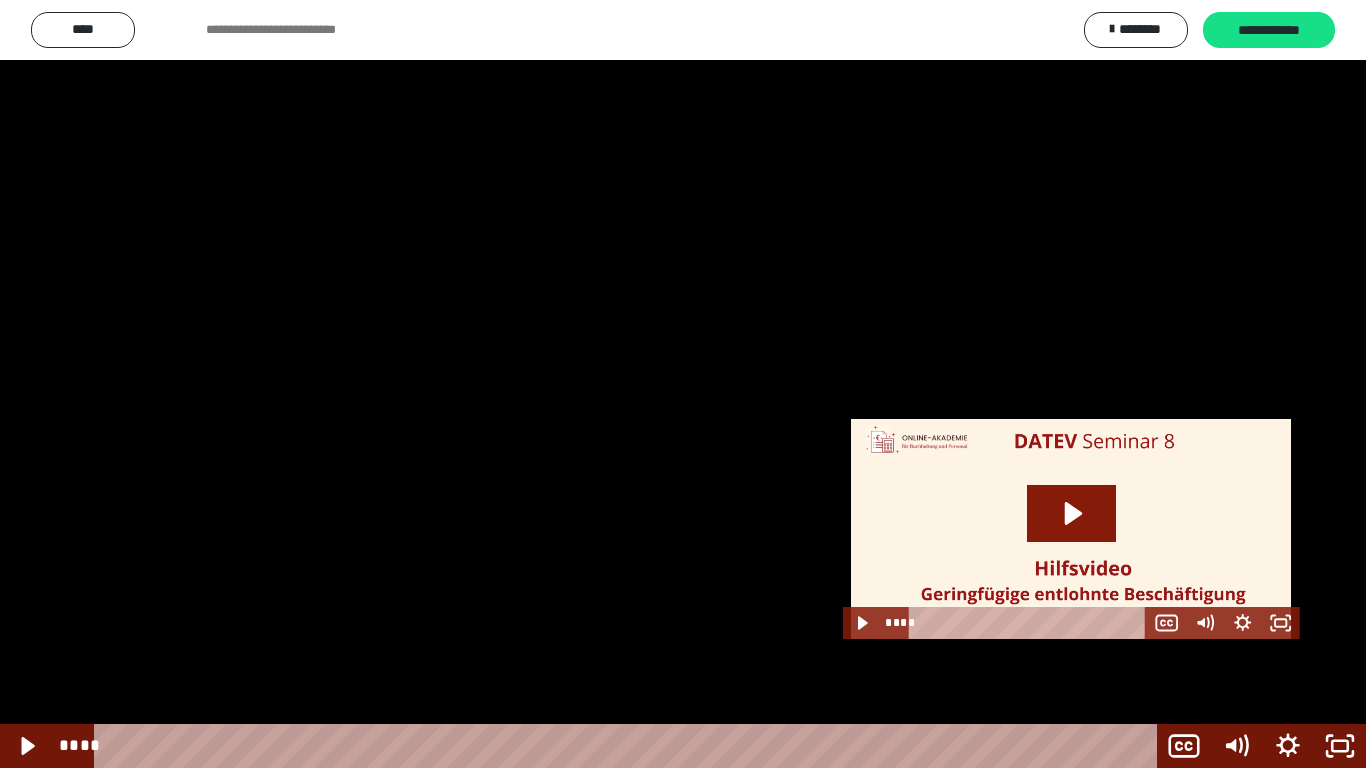 click at bounding box center [683, 384] 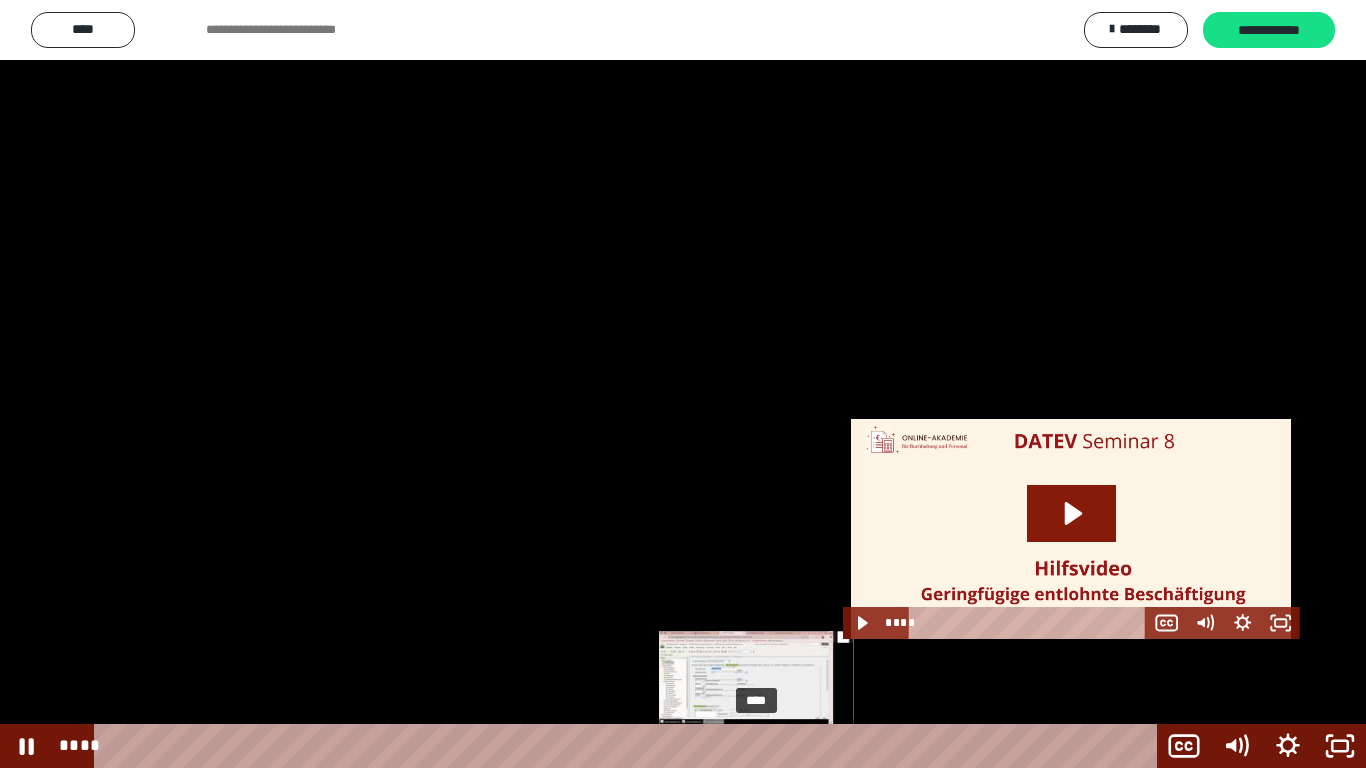 click on "****" at bounding box center [629, 746] 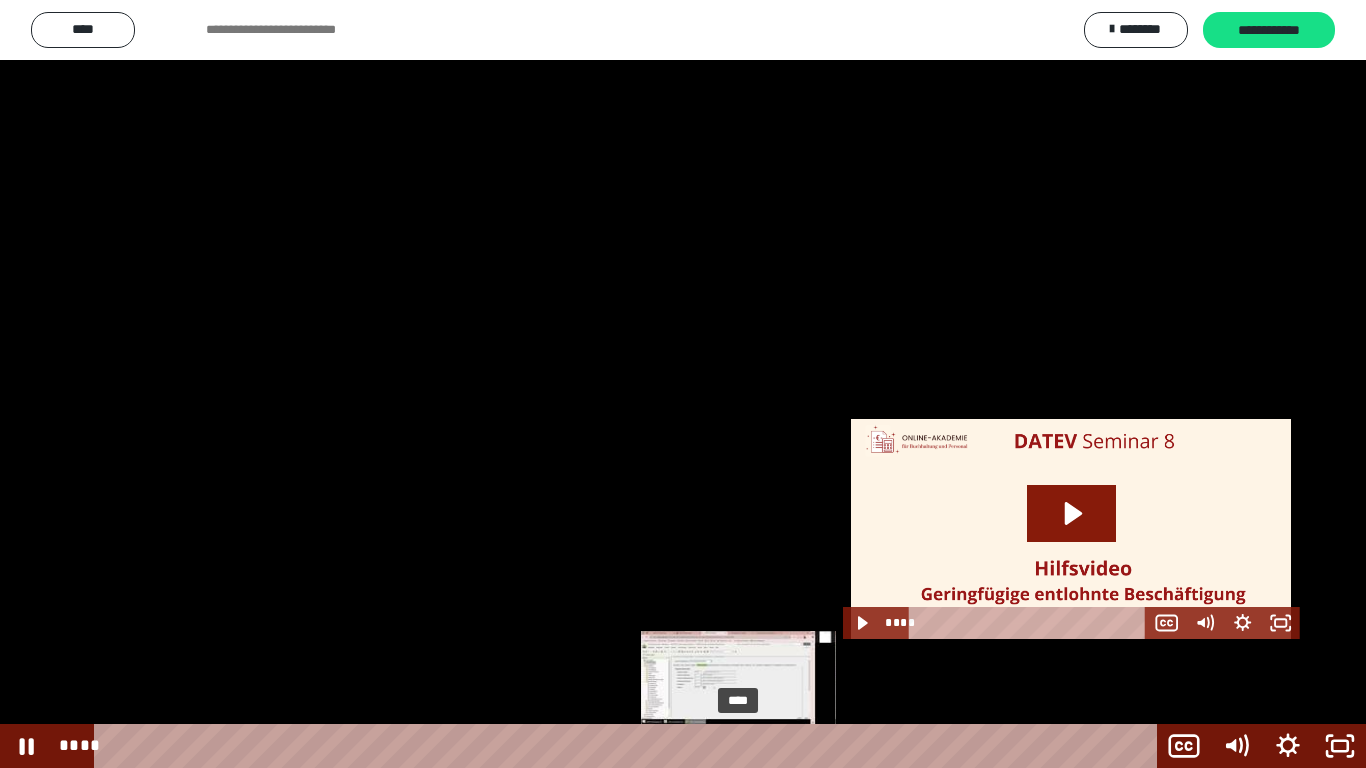 click on "****" at bounding box center (629, 746) 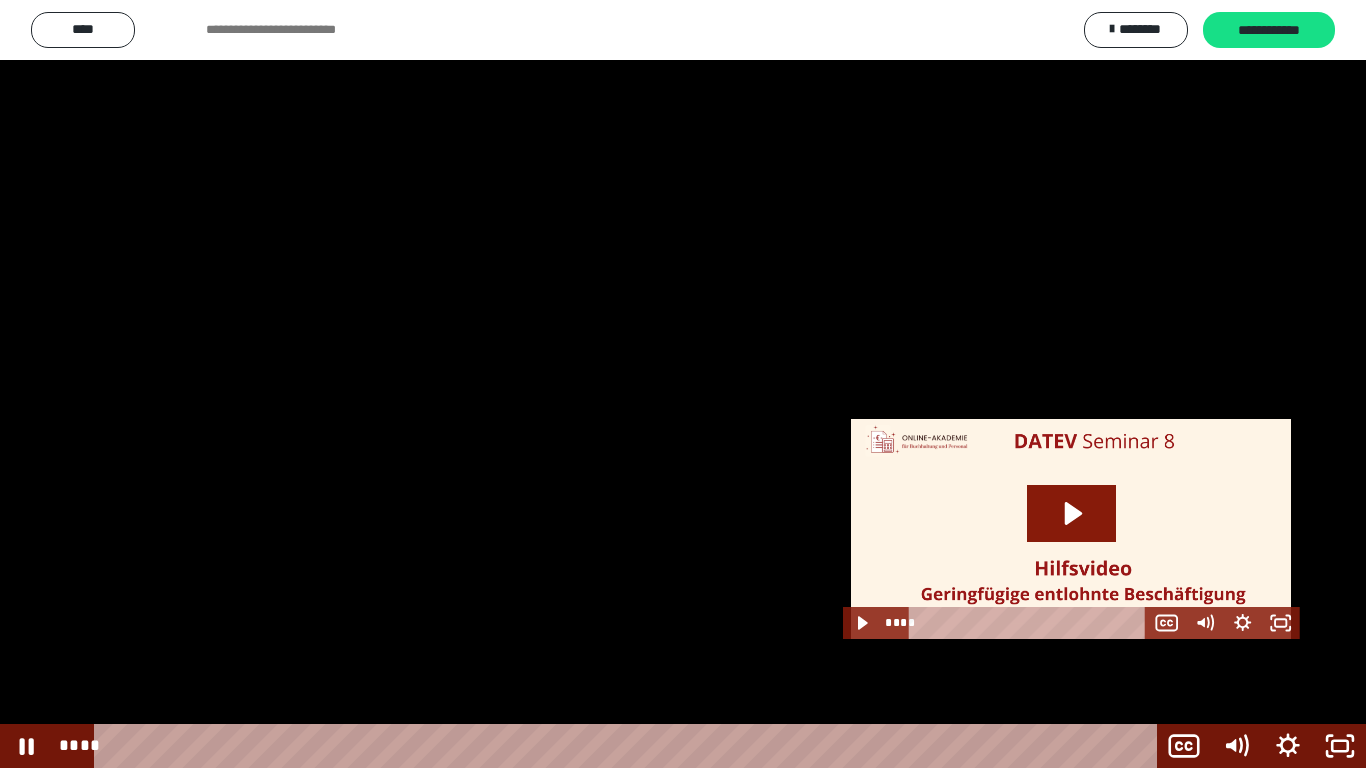 click at bounding box center [683, 384] 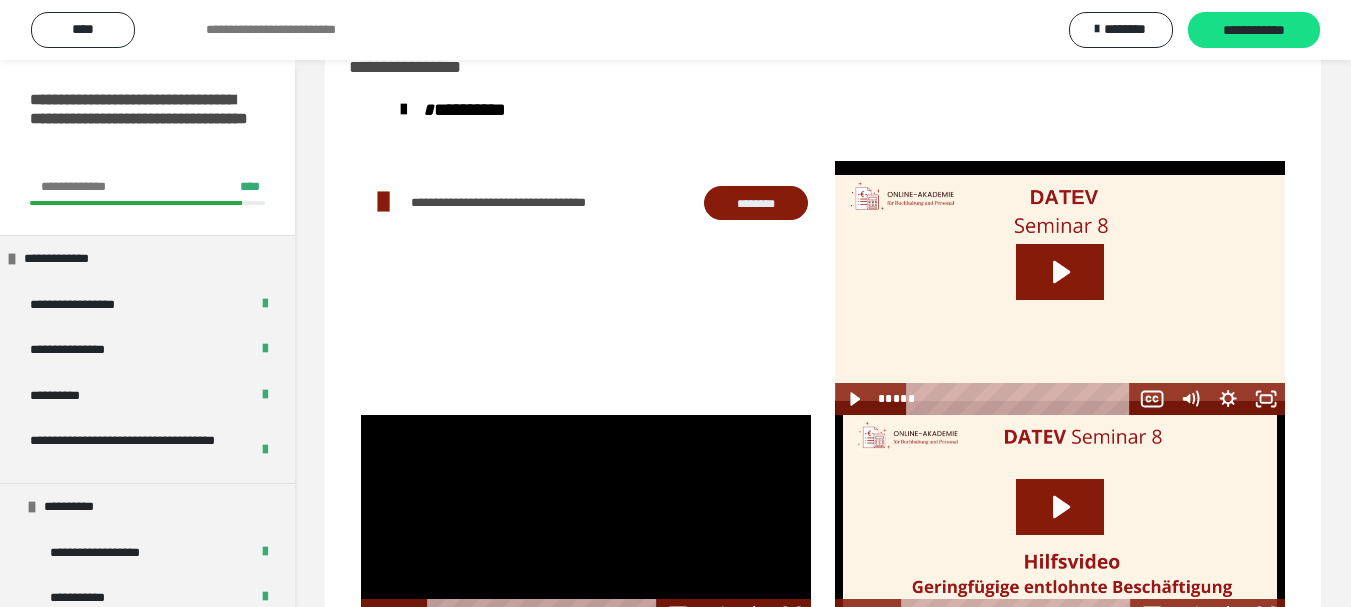 click at bounding box center [586, 523] 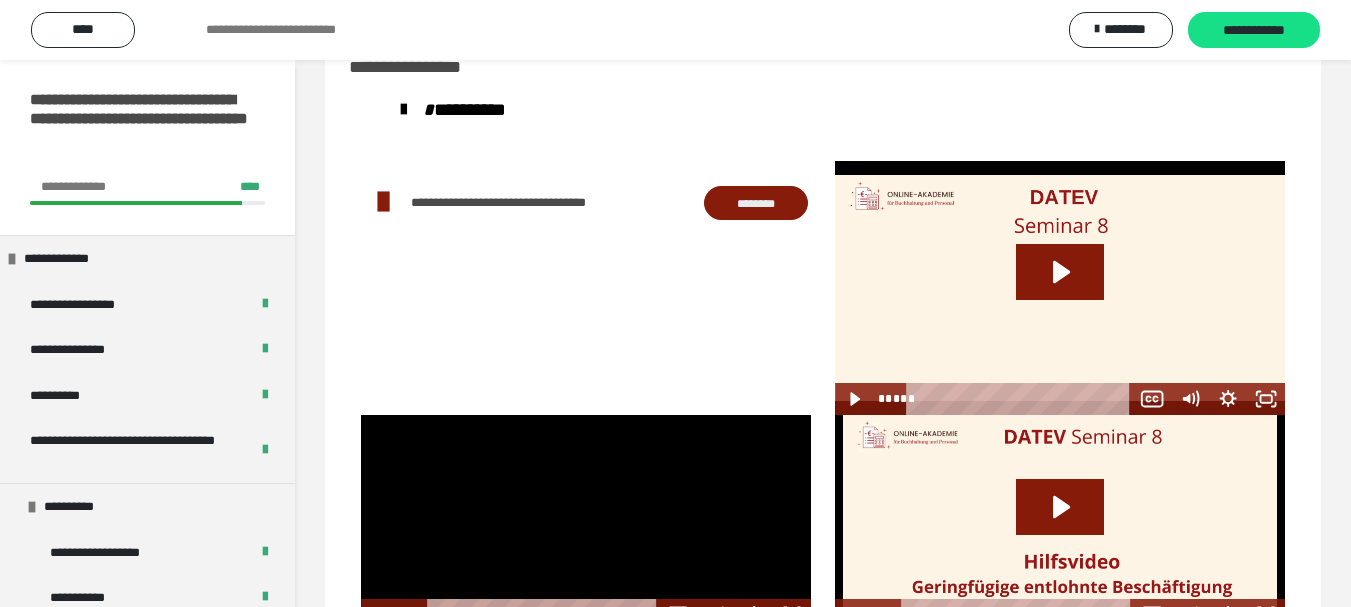 click at bounding box center [586, 523] 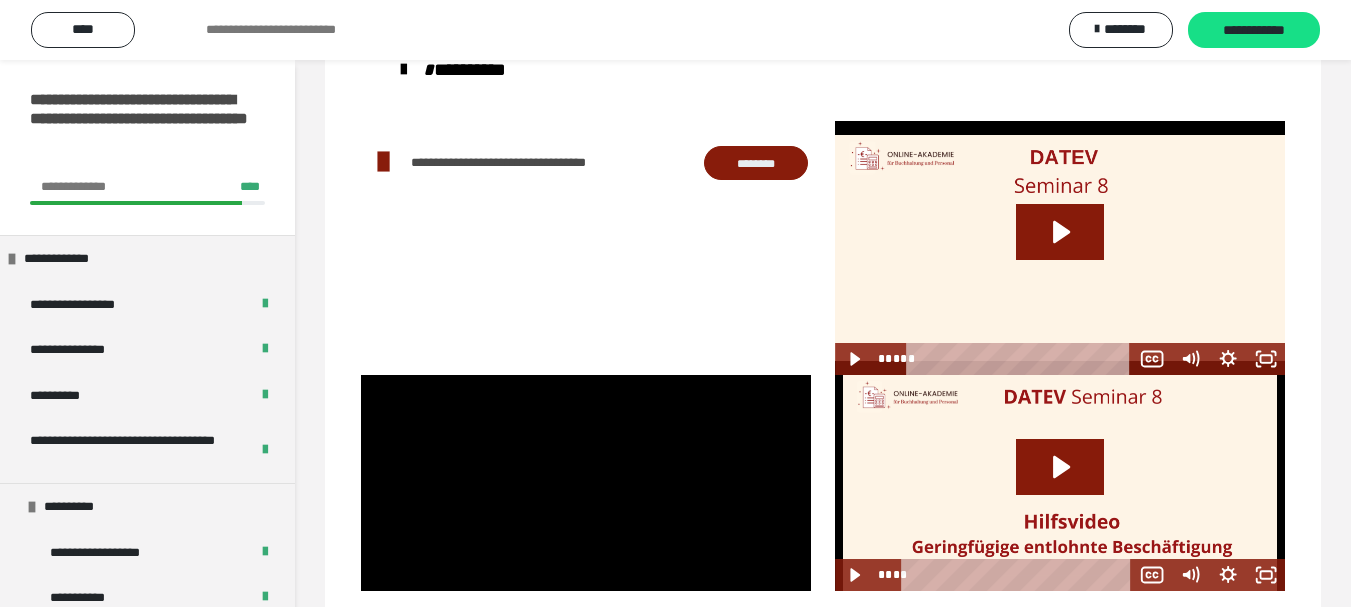 scroll, scrollTop: 138, scrollLeft: 0, axis: vertical 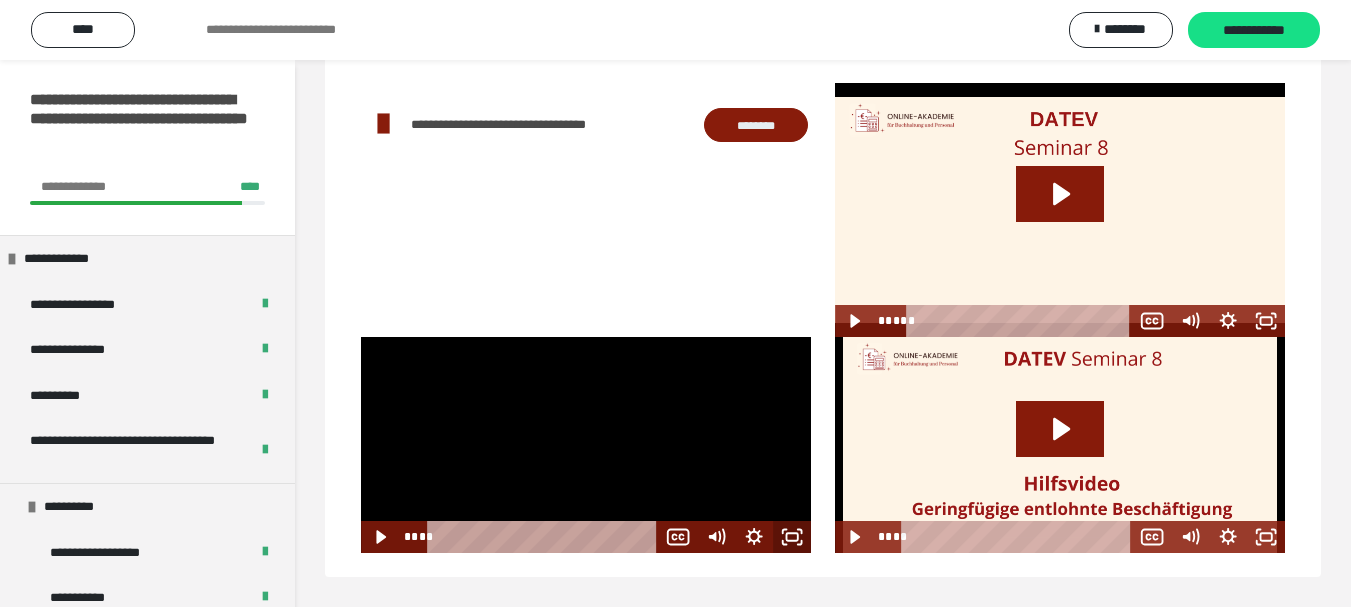 click 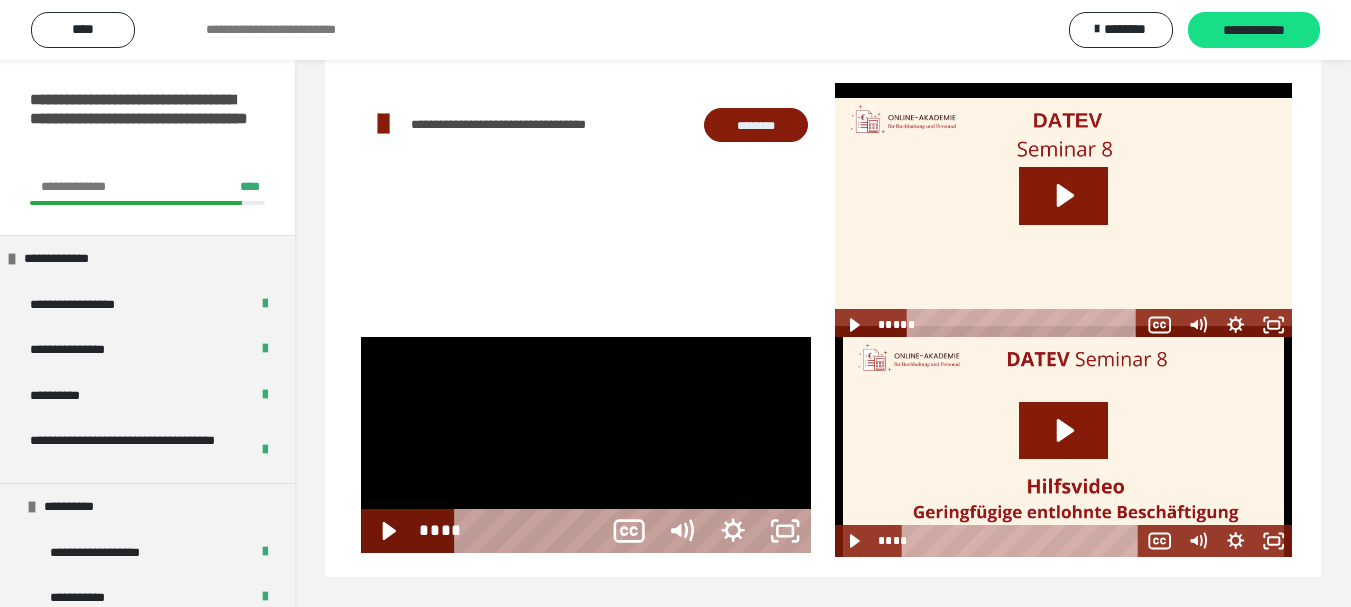 scroll, scrollTop: 60, scrollLeft: 0, axis: vertical 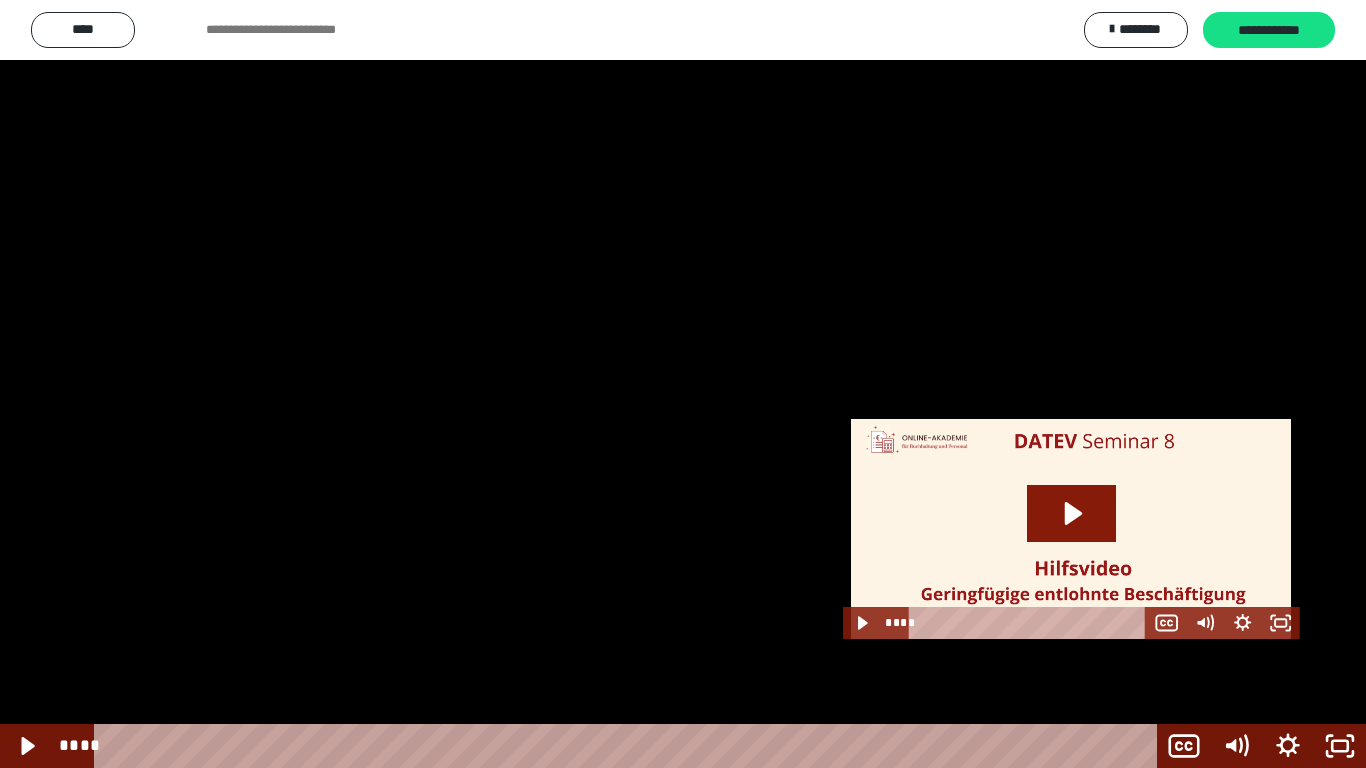 click at bounding box center (683, 384) 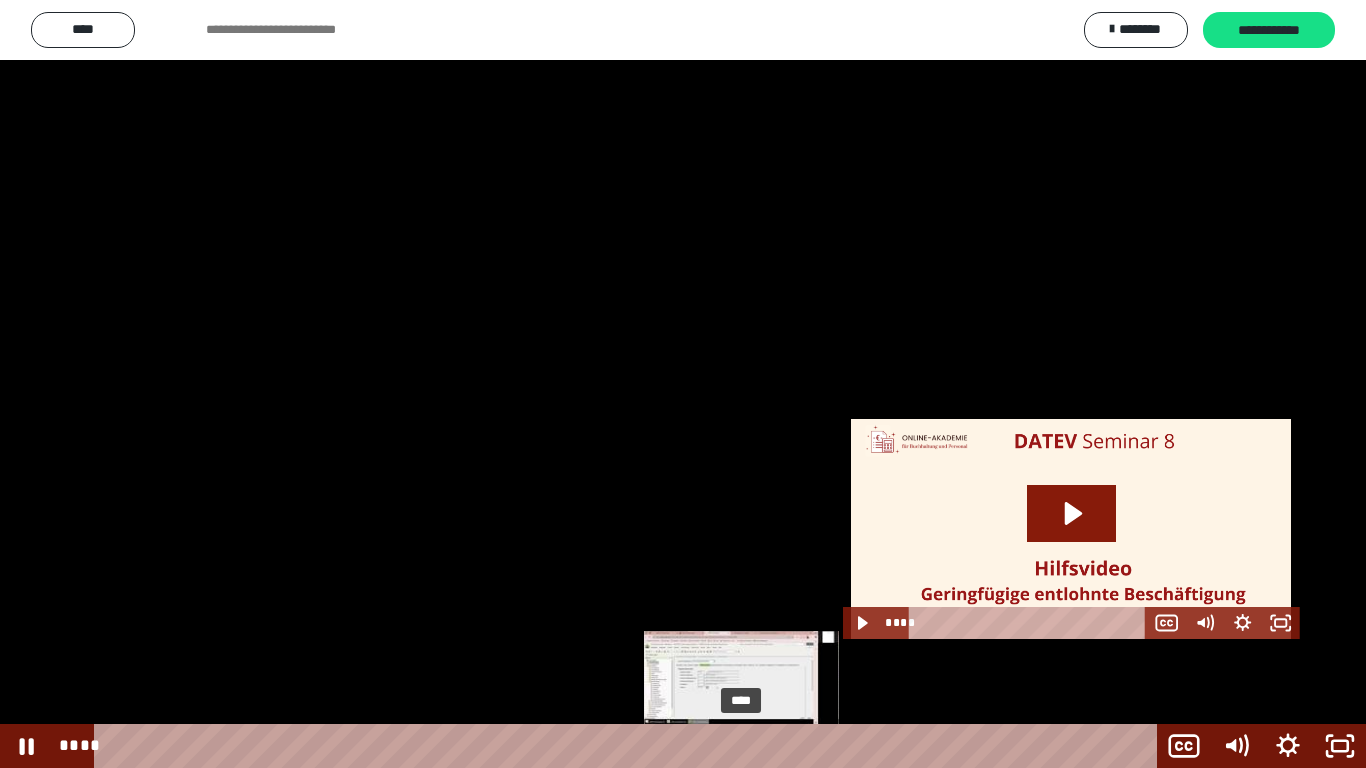 click on "****" at bounding box center [629, 746] 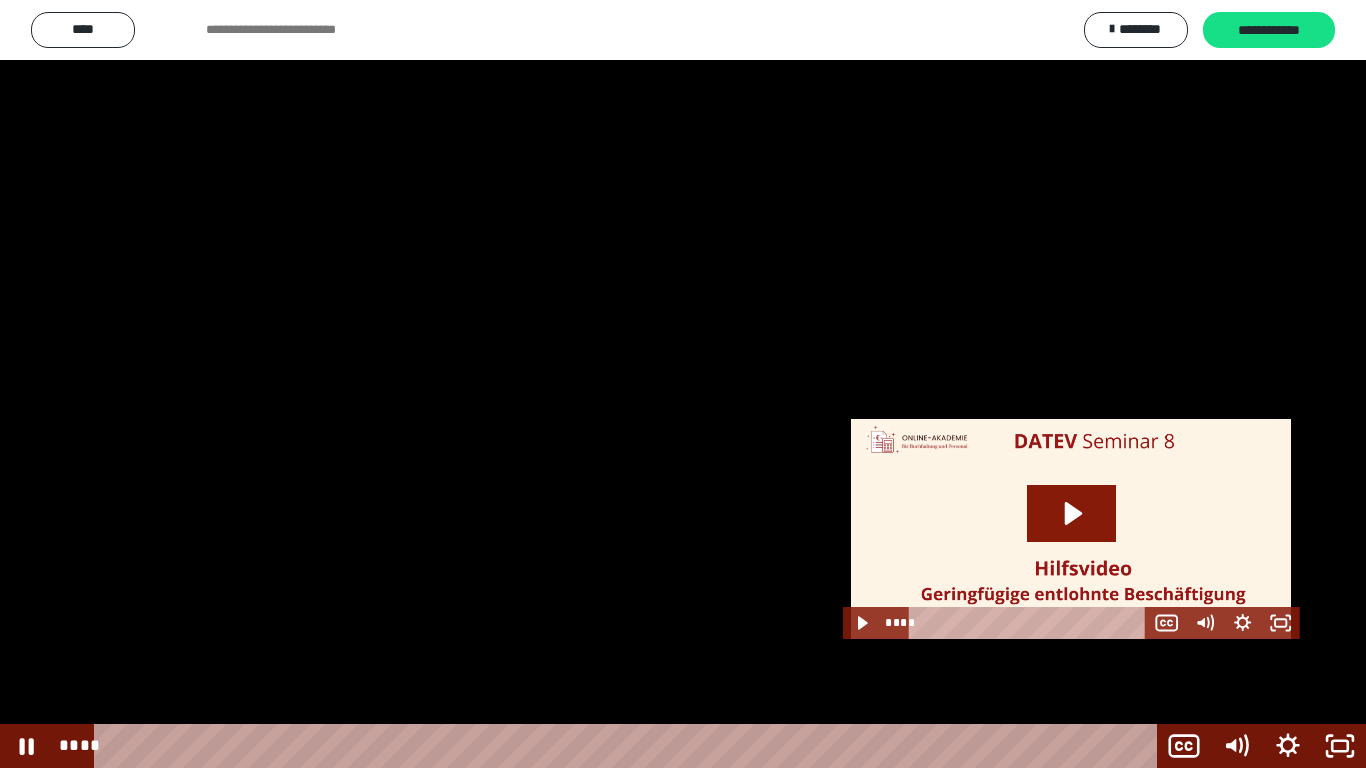 click at bounding box center (683, 384) 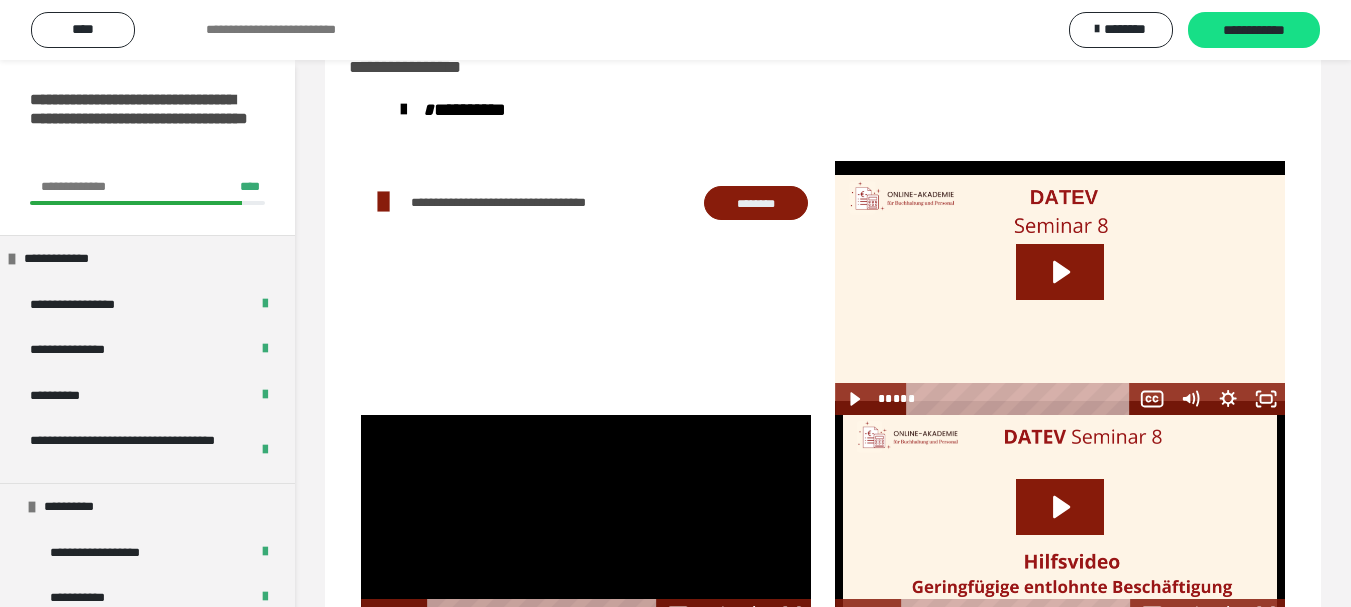 click at bounding box center (586, 523) 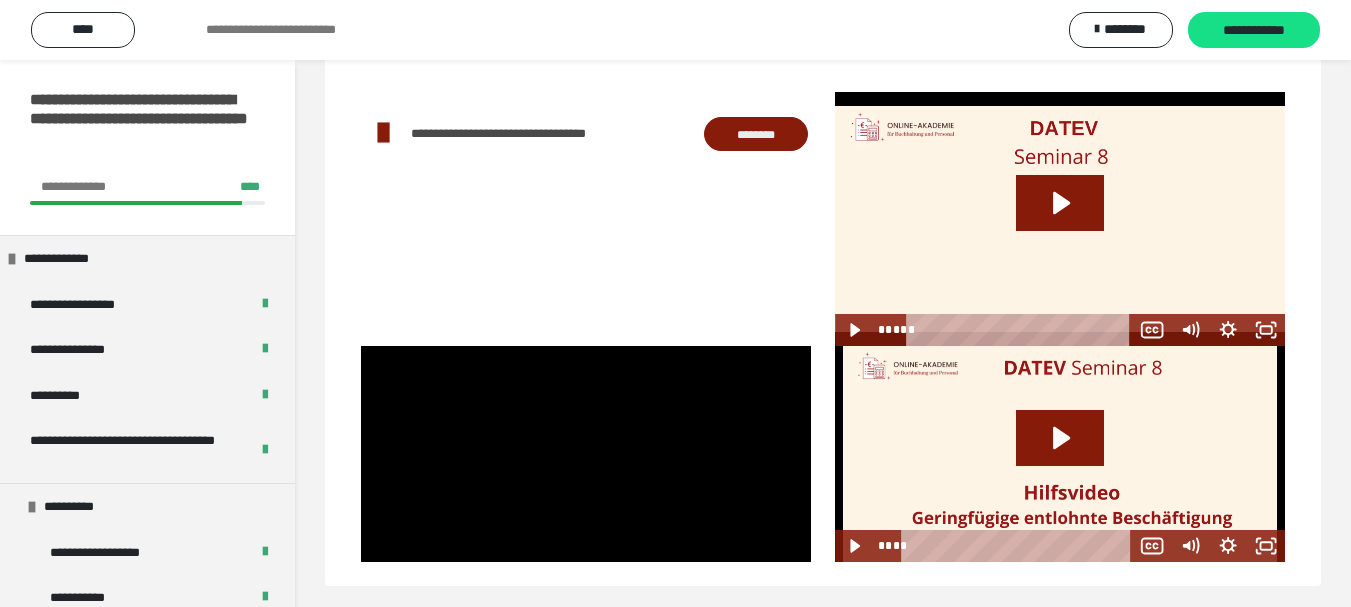 scroll, scrollTop: 138, scrollLeft: 0, axis: vertical 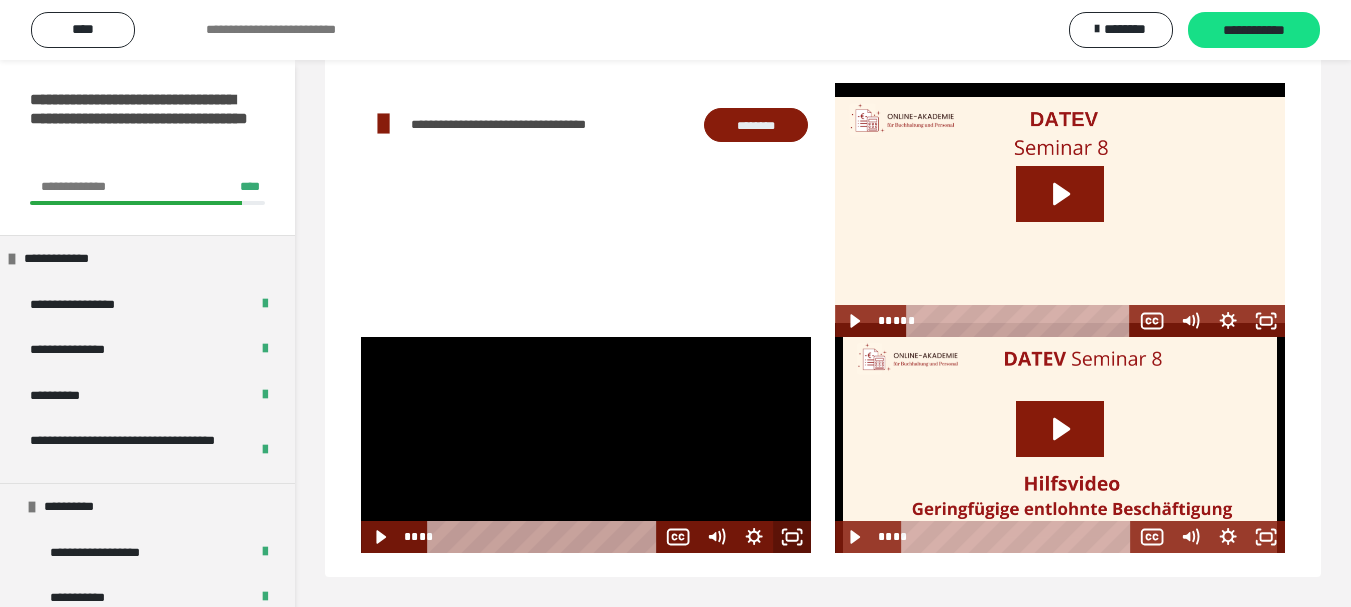 click 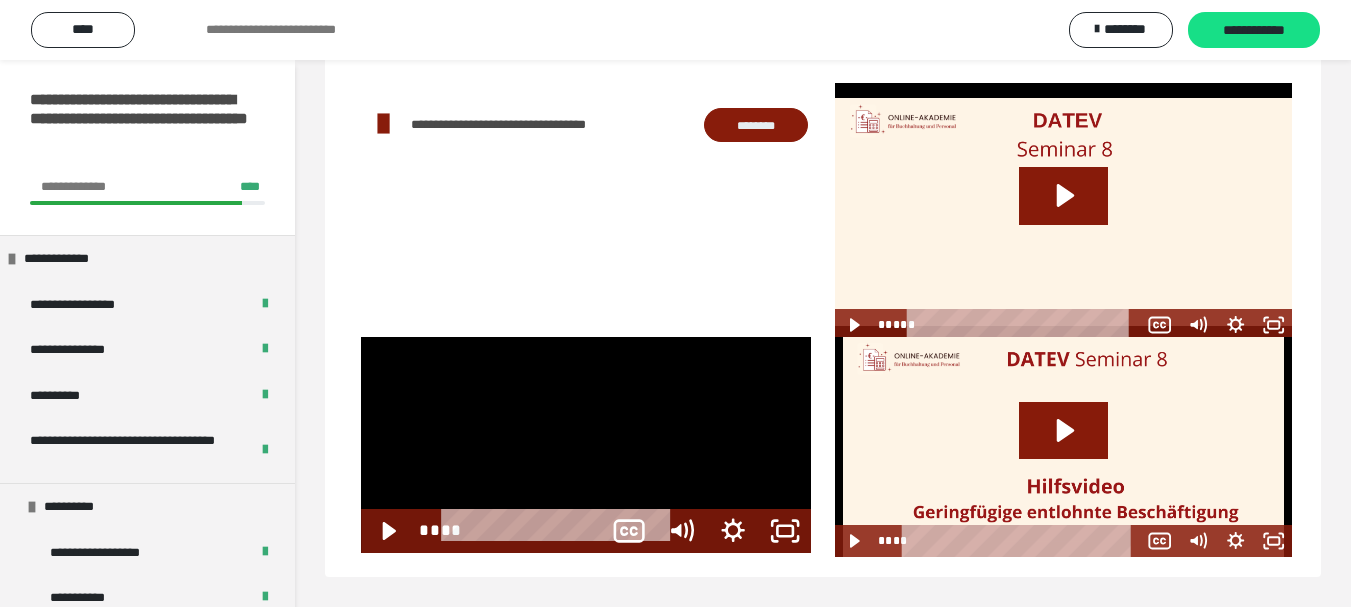 scroll, scrollTop: 60, scrollLeft: 0, axis: vertical 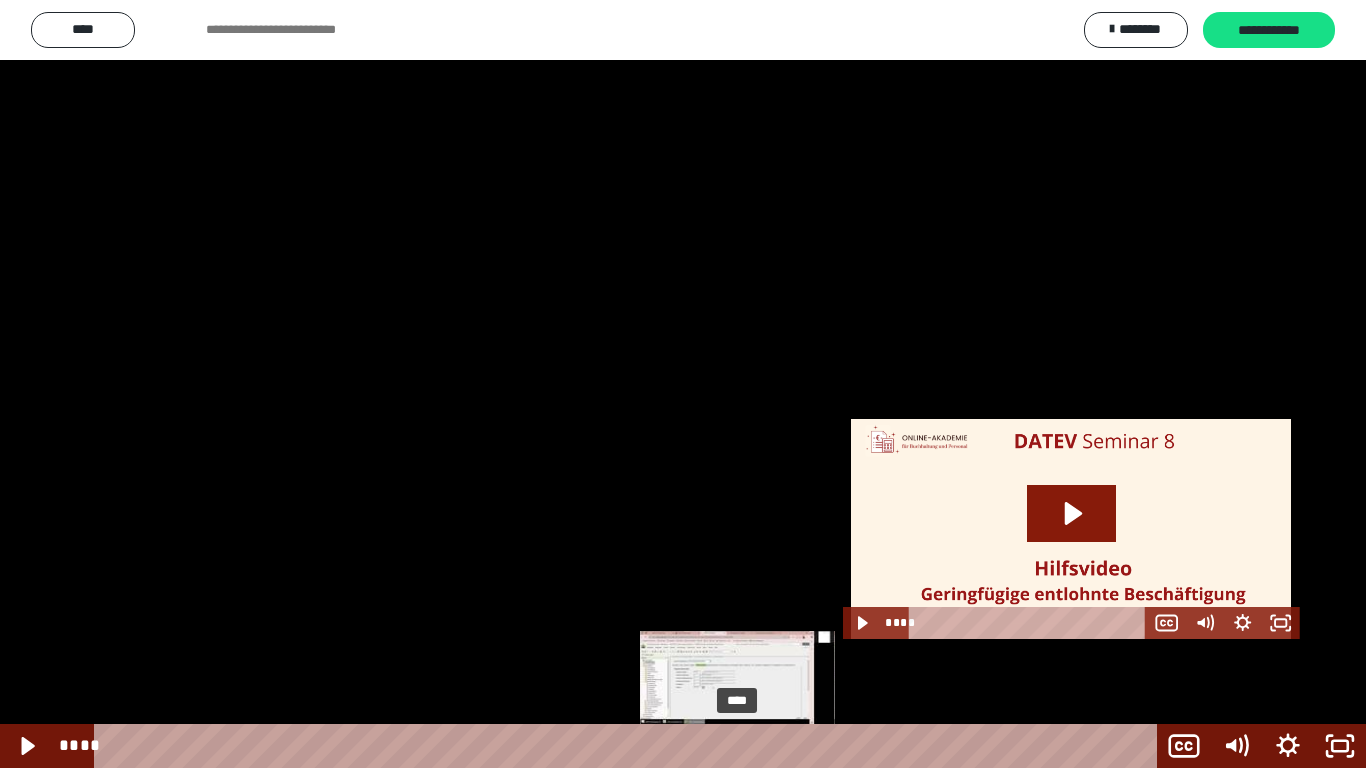 click on "****" at bounding box center (629, 746) 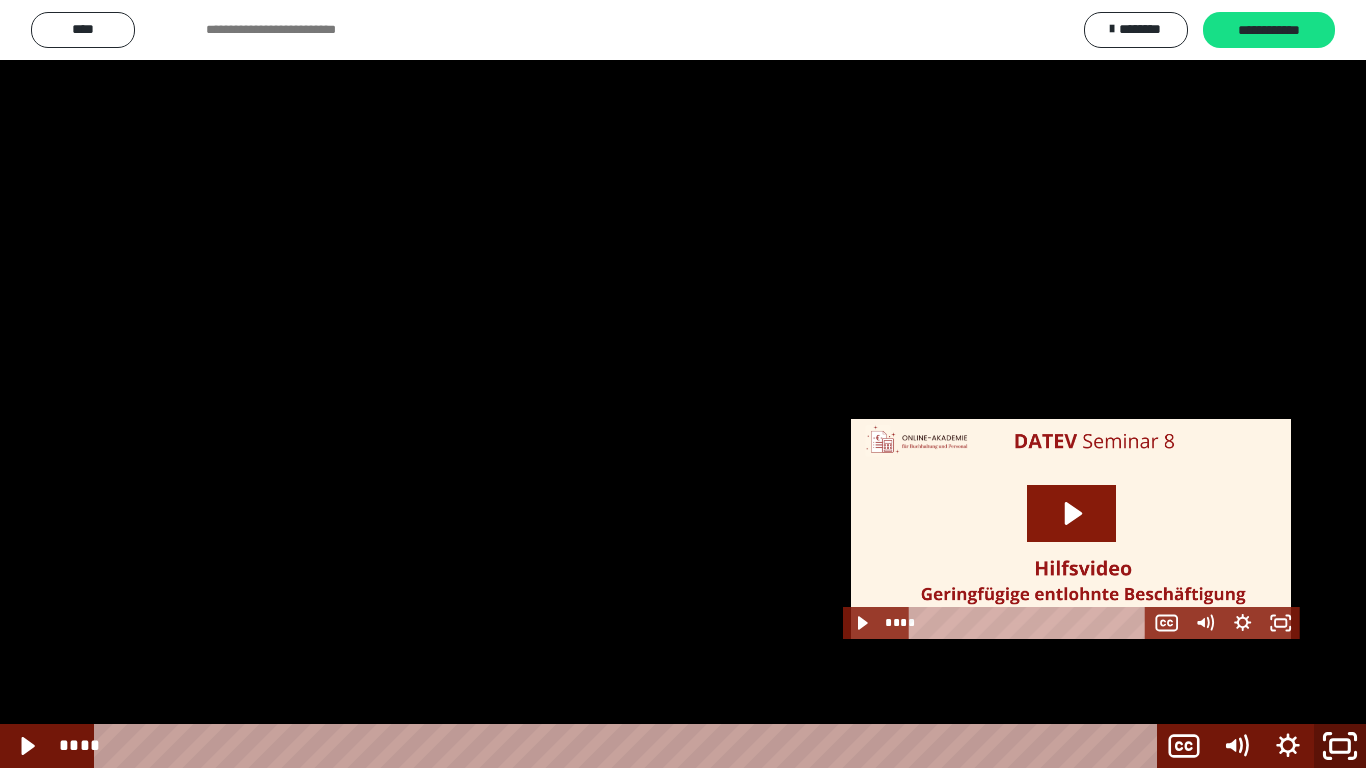 click 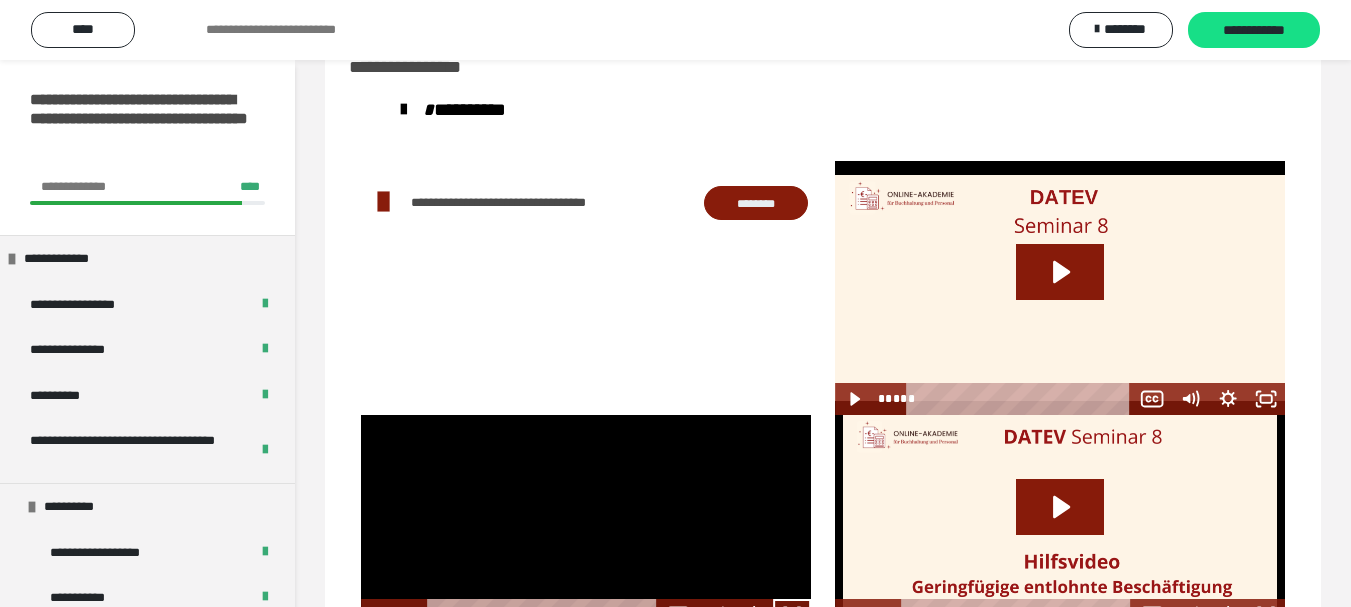 scroll, scrollTop: 77, scrollLeft: 0, axis: vertical 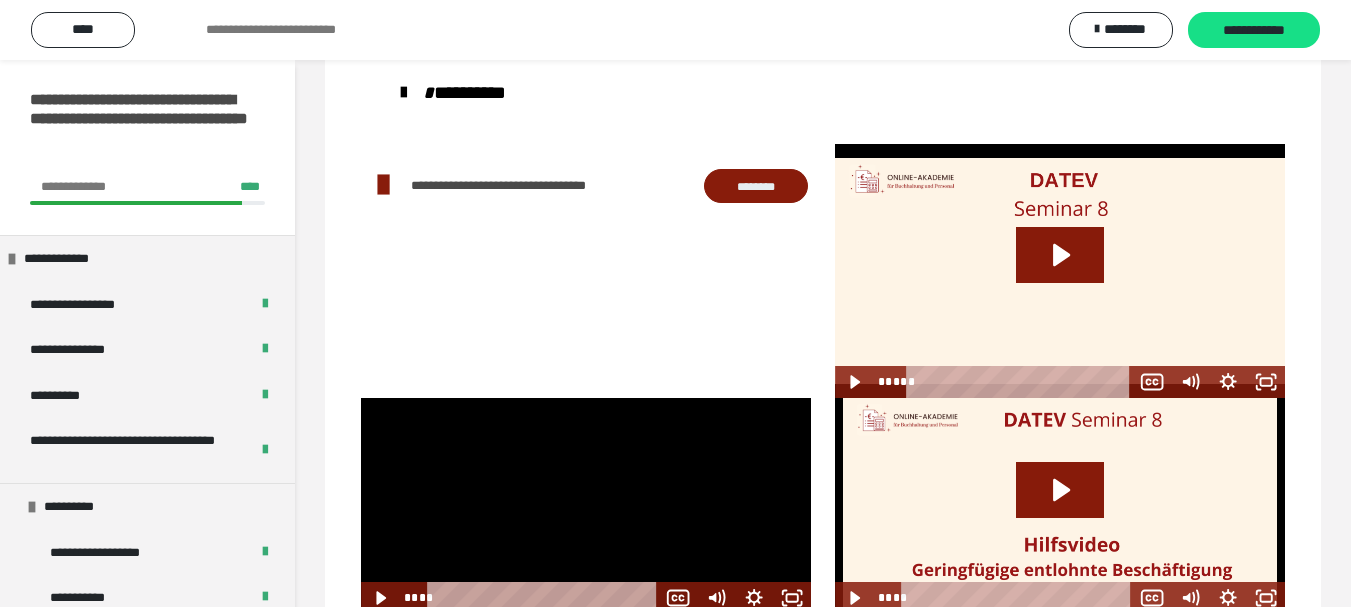 click at bounding box center [586, 506] 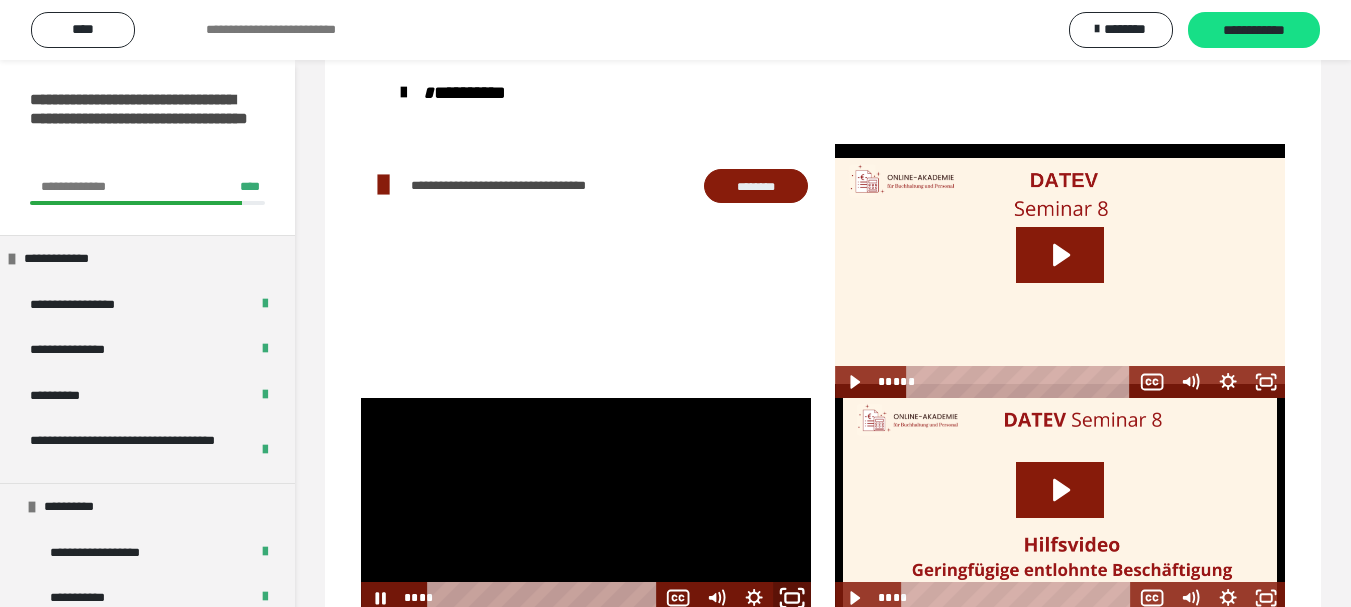 click 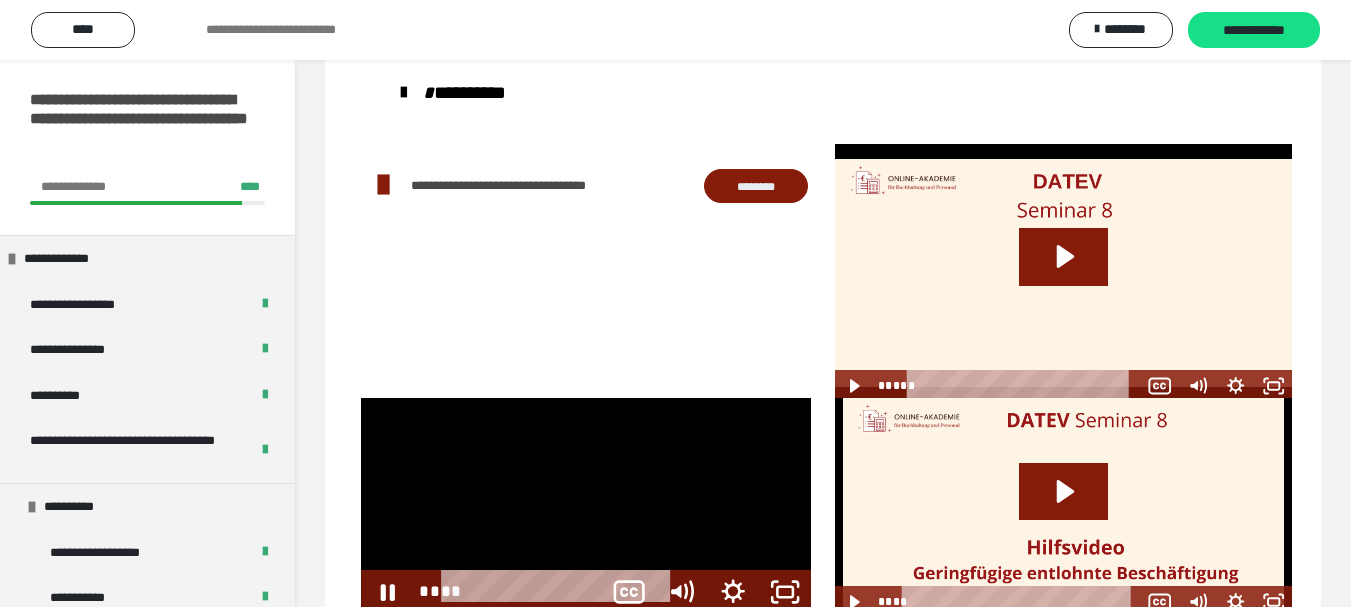 scroll, scrollTop: 60, scrollLeft: 0, axis: vertical 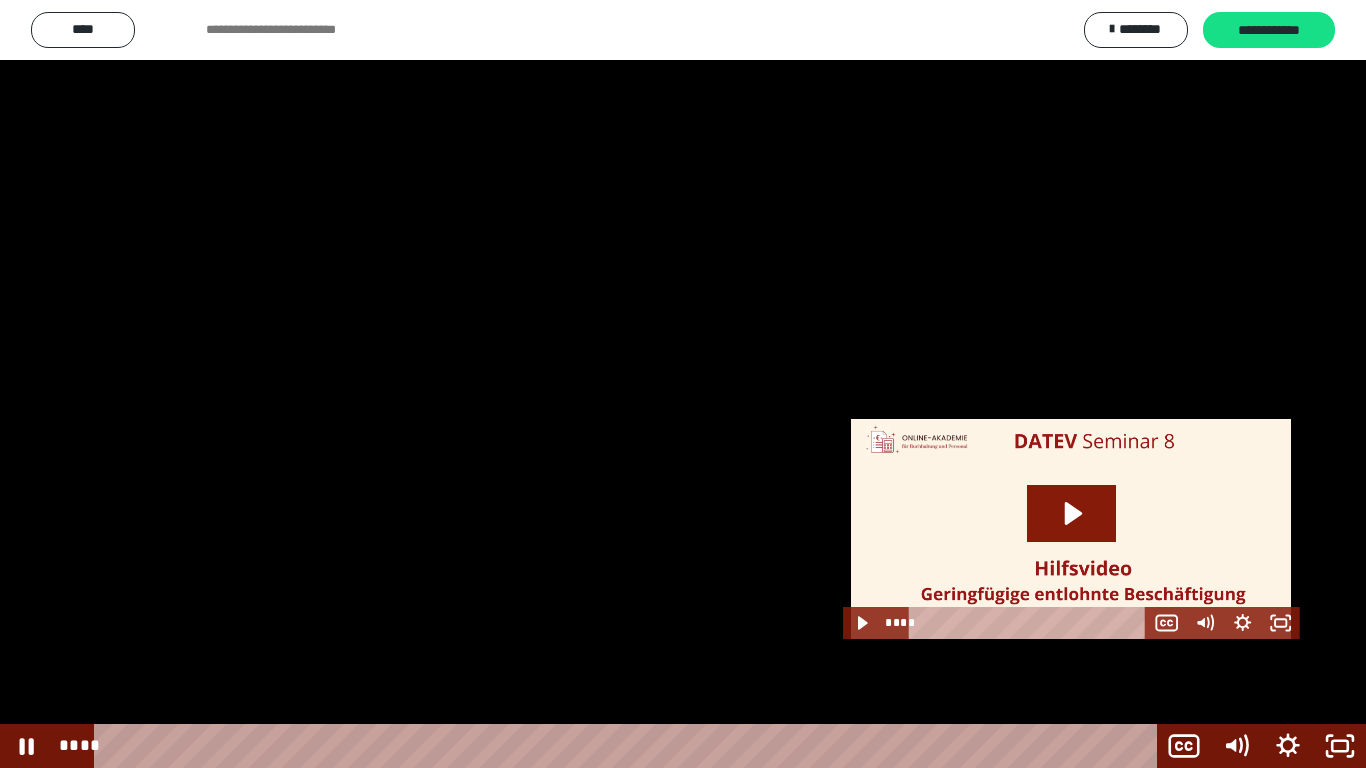click at bounding box center (683, 384) 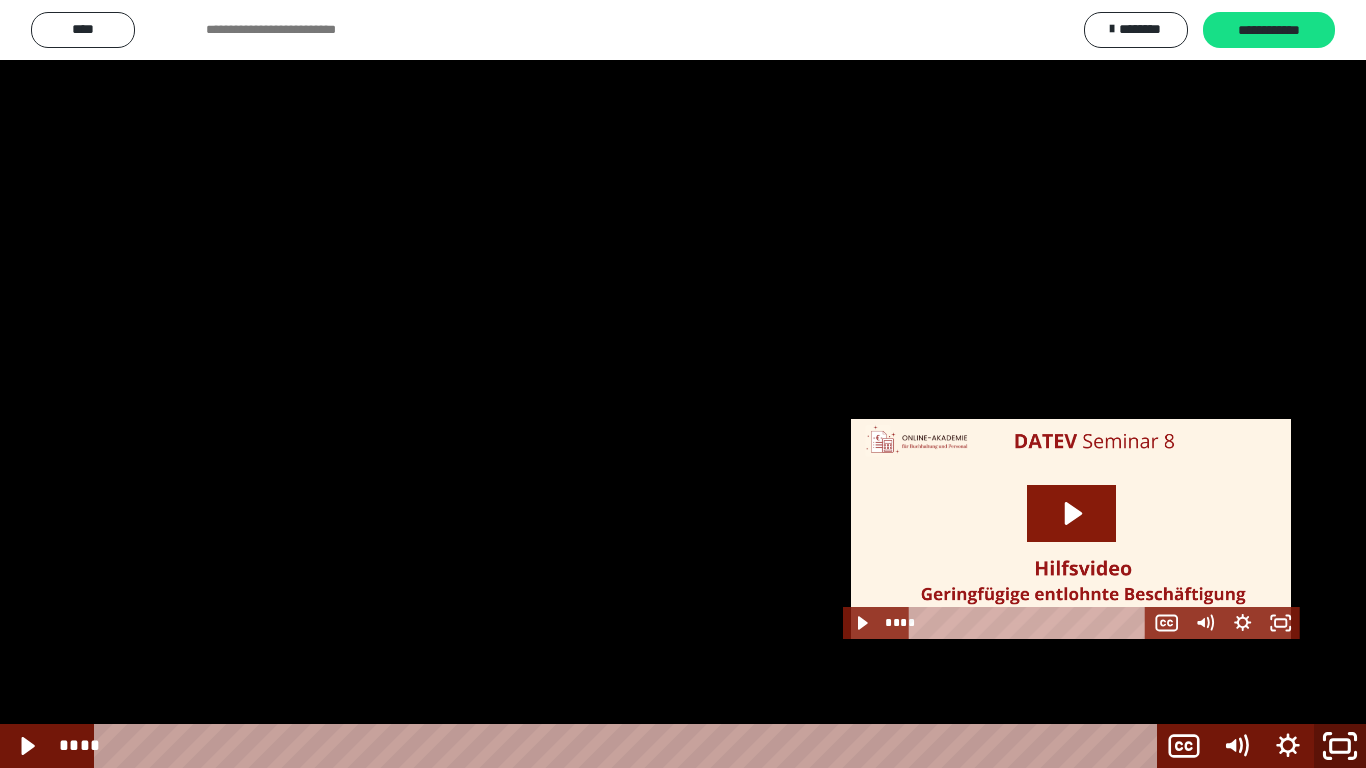 click 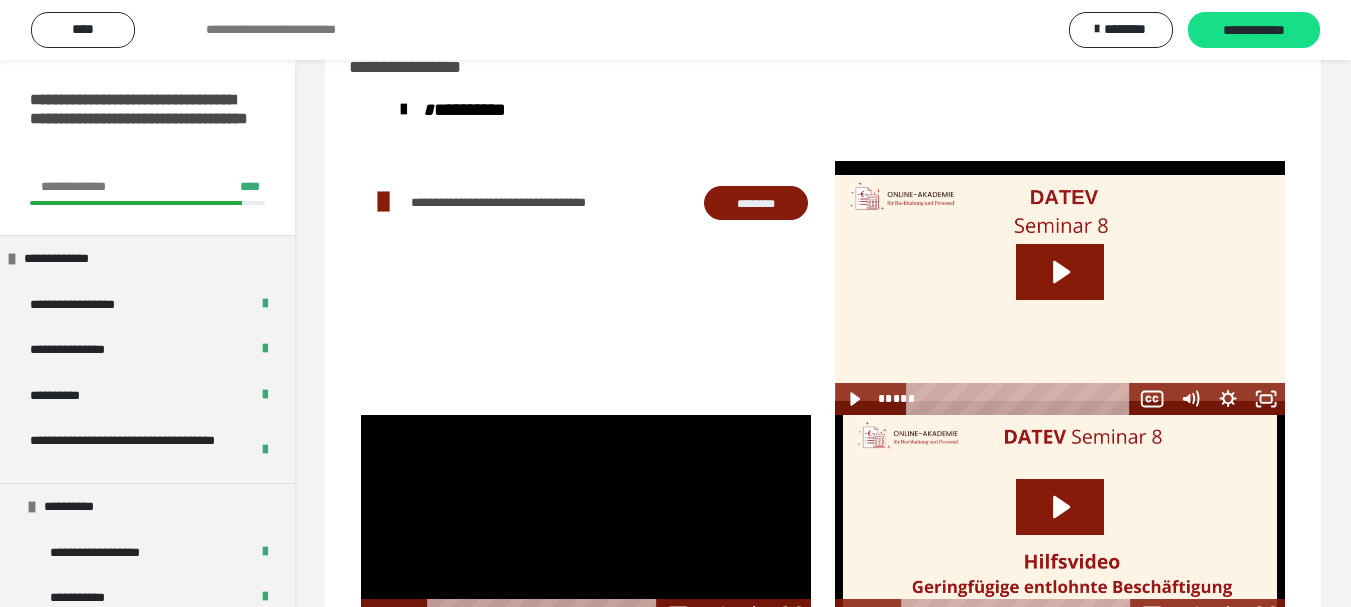 click at bounding box center (586, 523) 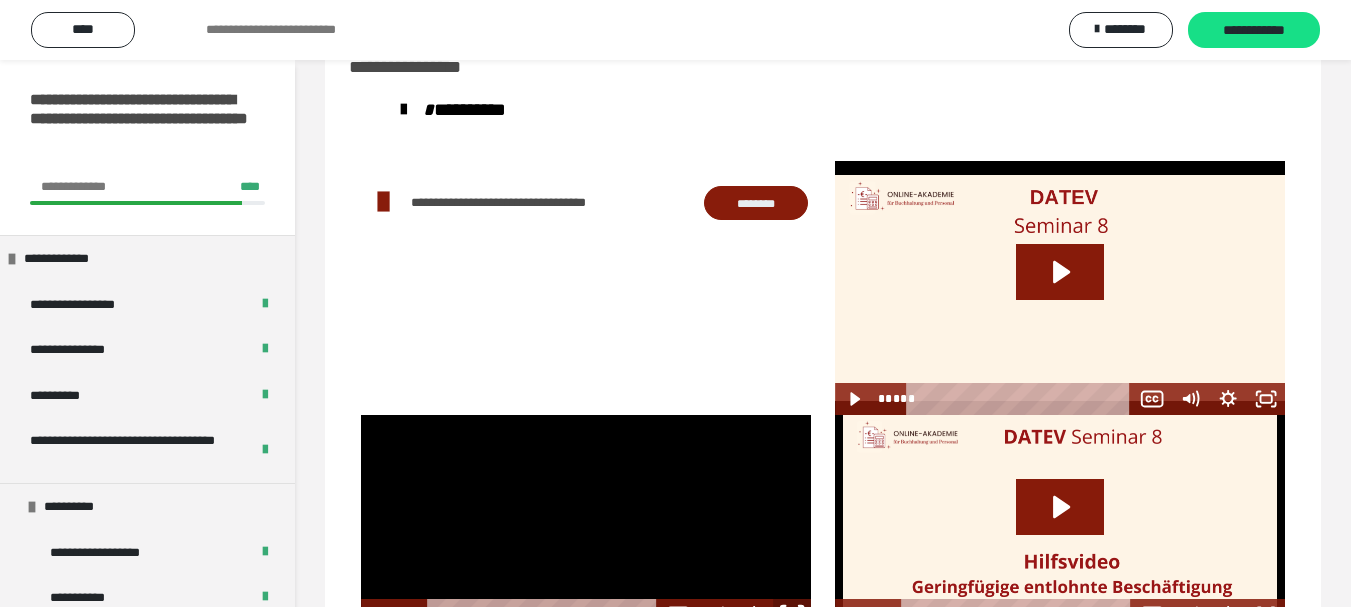 click 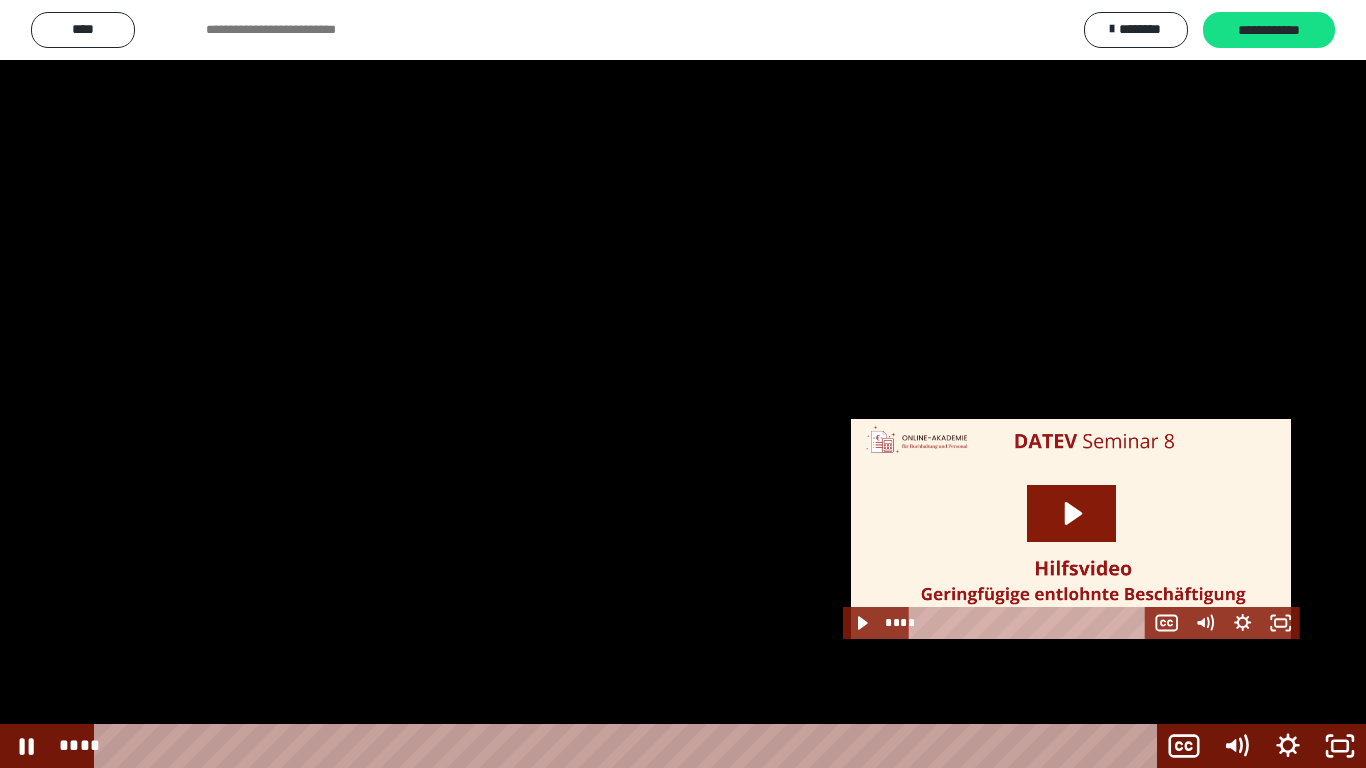 click at bounding box center (683, 384) 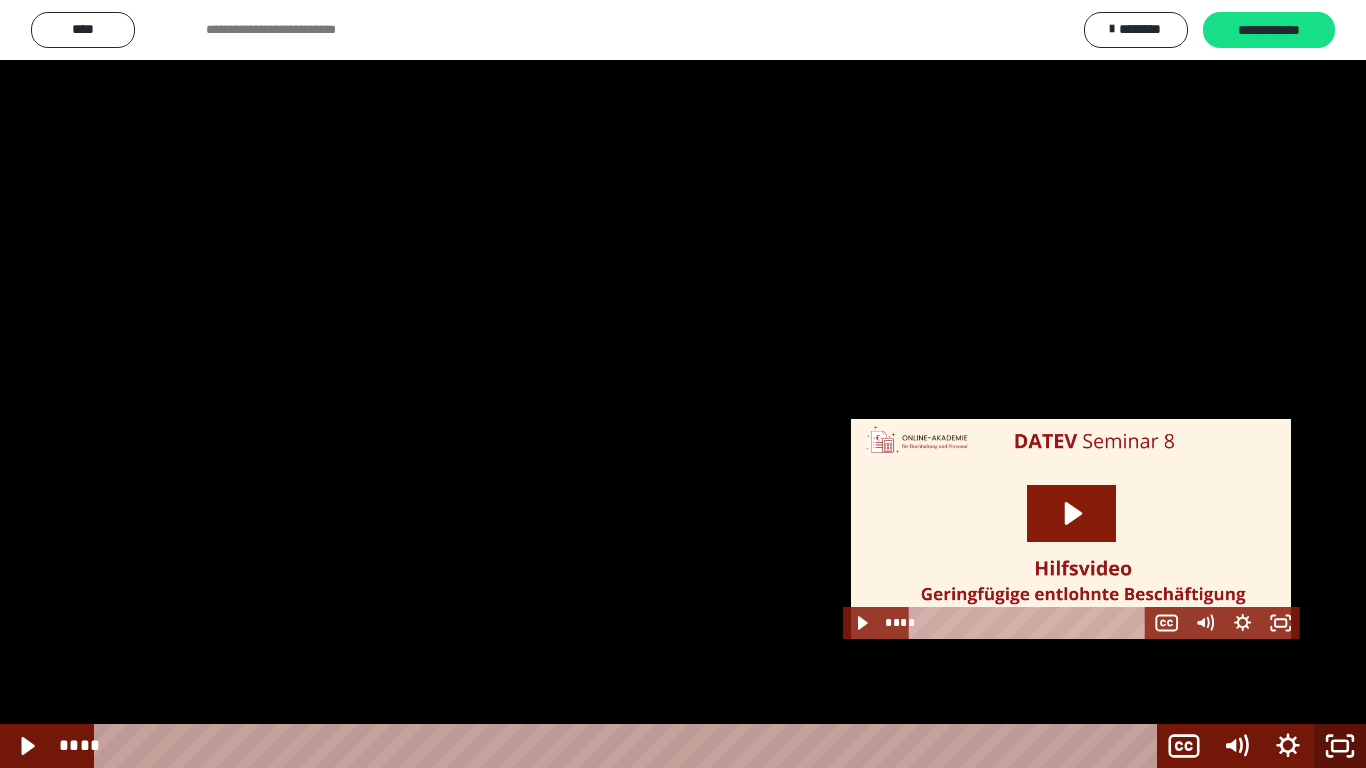 click 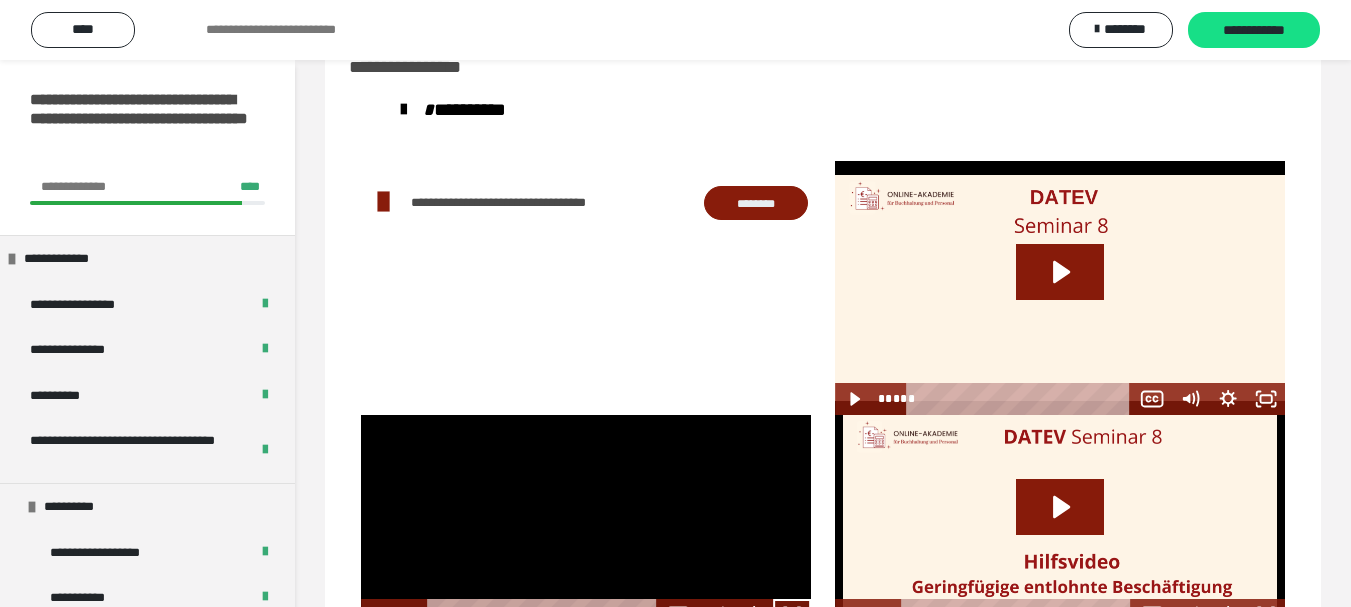 click at bounding box center (586, 523) 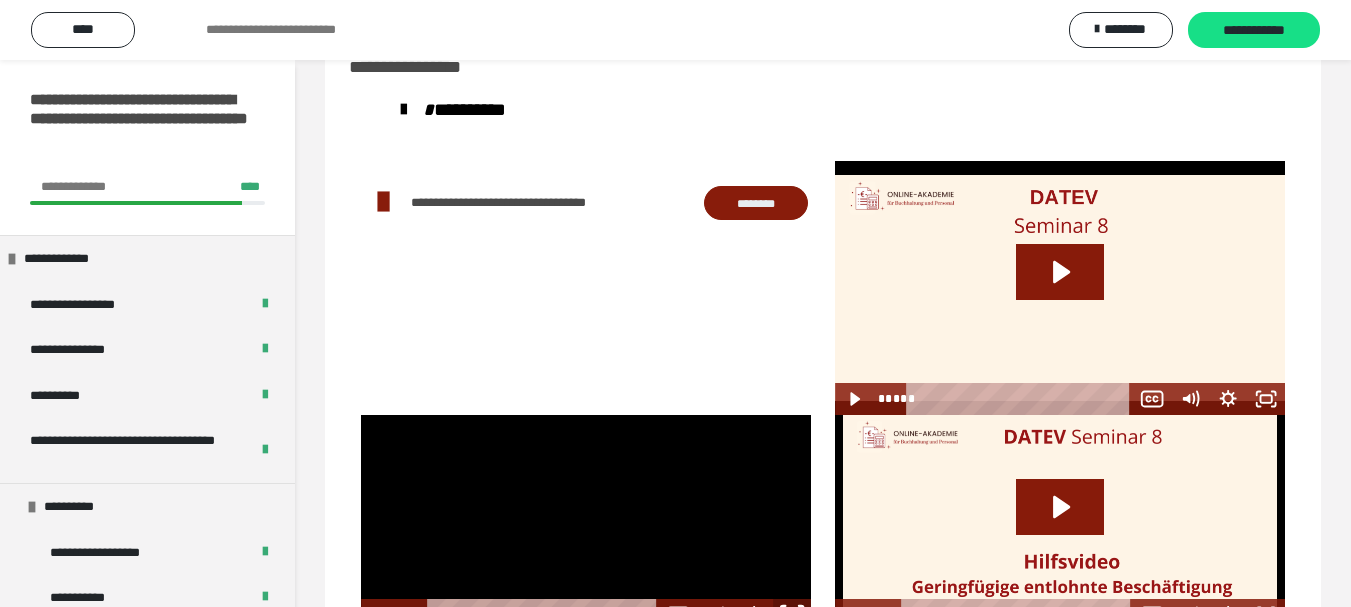 click 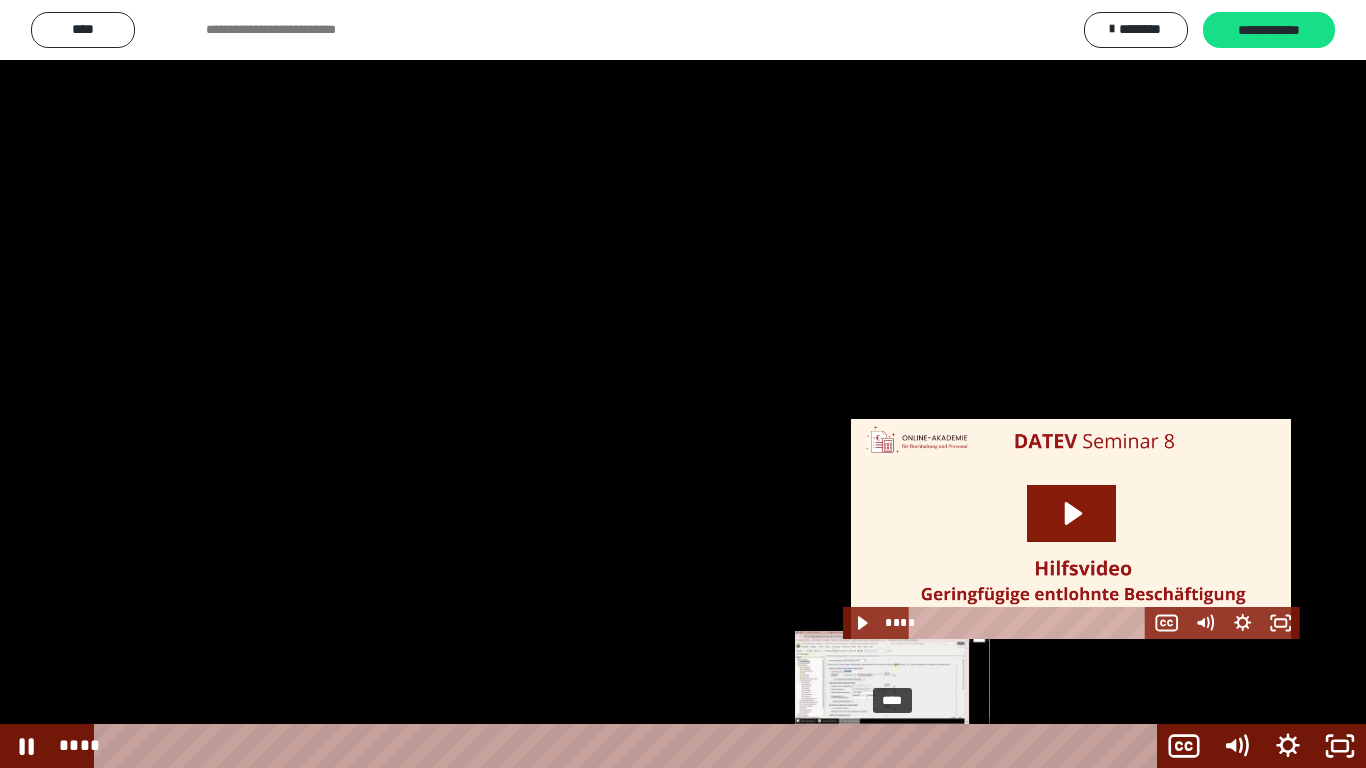 click on "****" at bounding box center (629, 746) 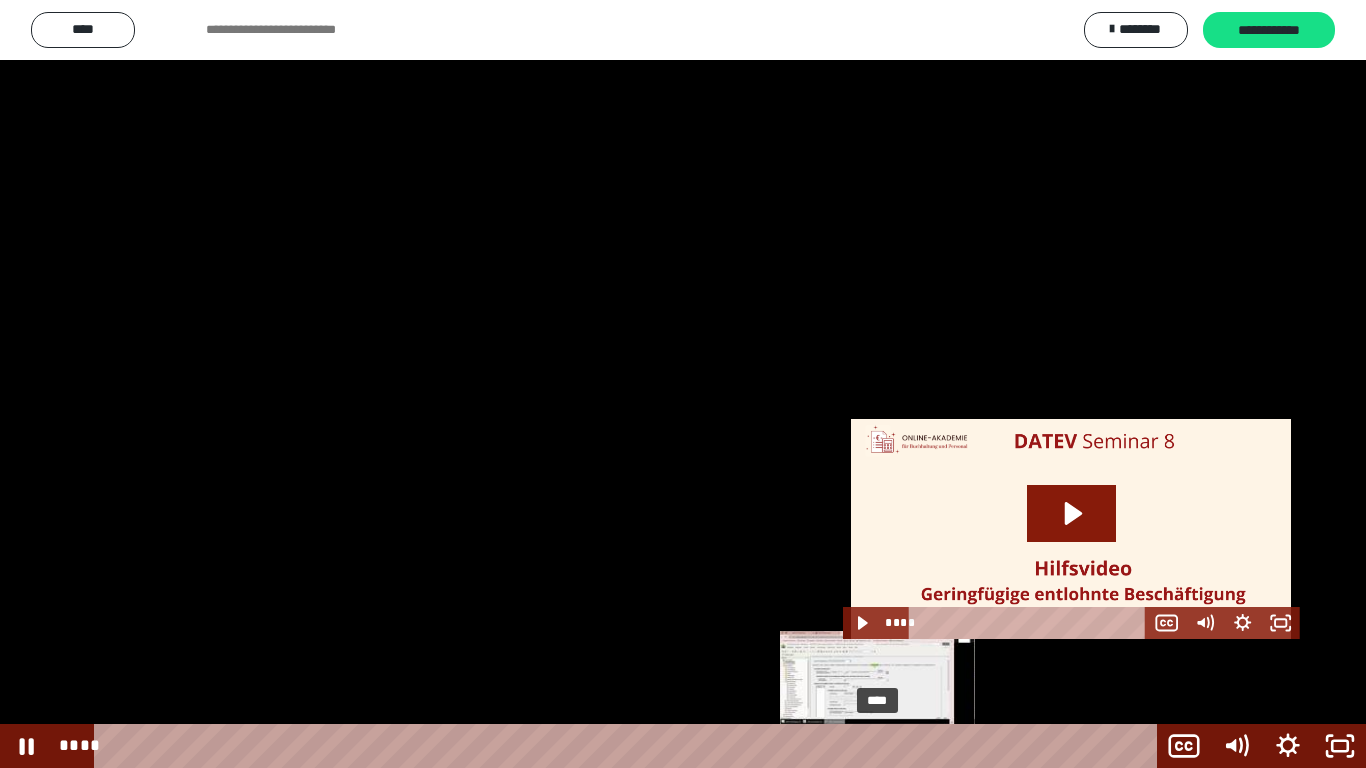 click on "****" at bounding box center [629, 746] 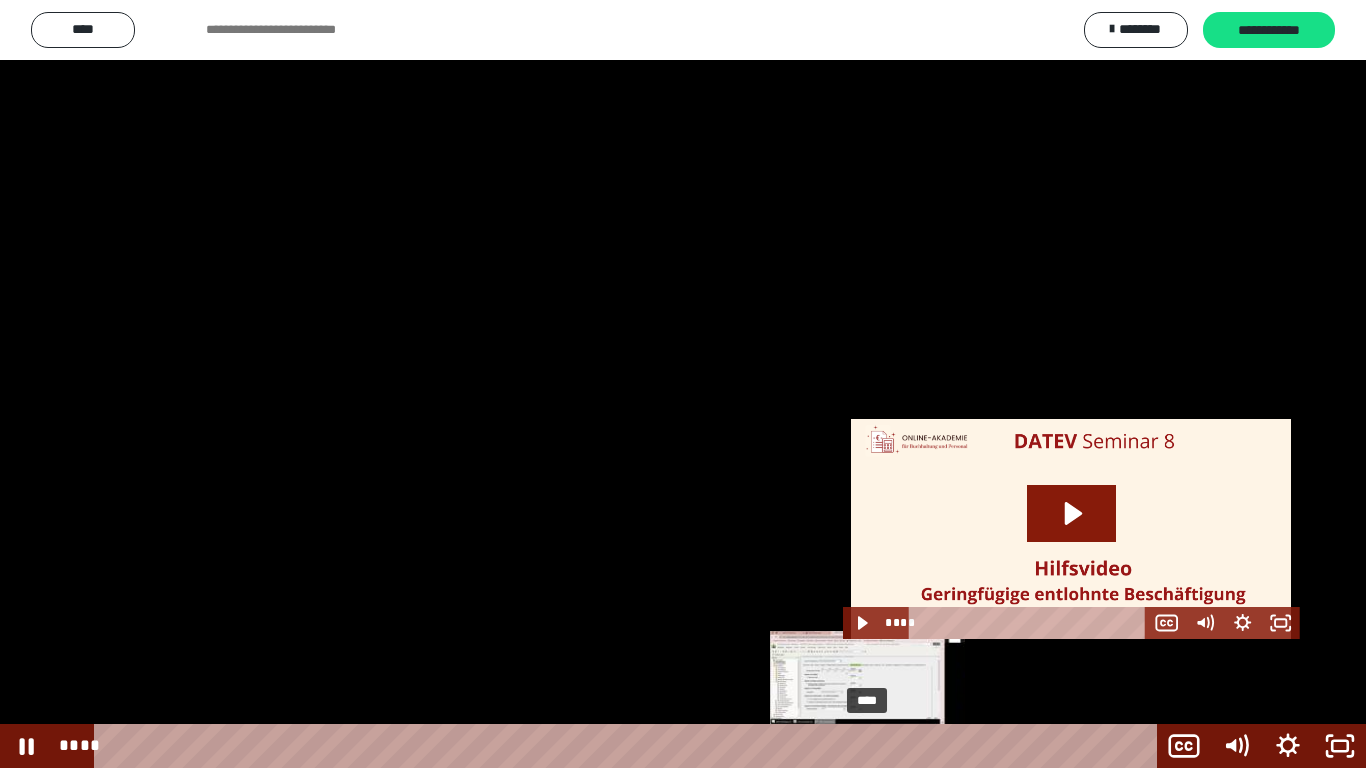 click on "****" at bounding box center [629, 746] 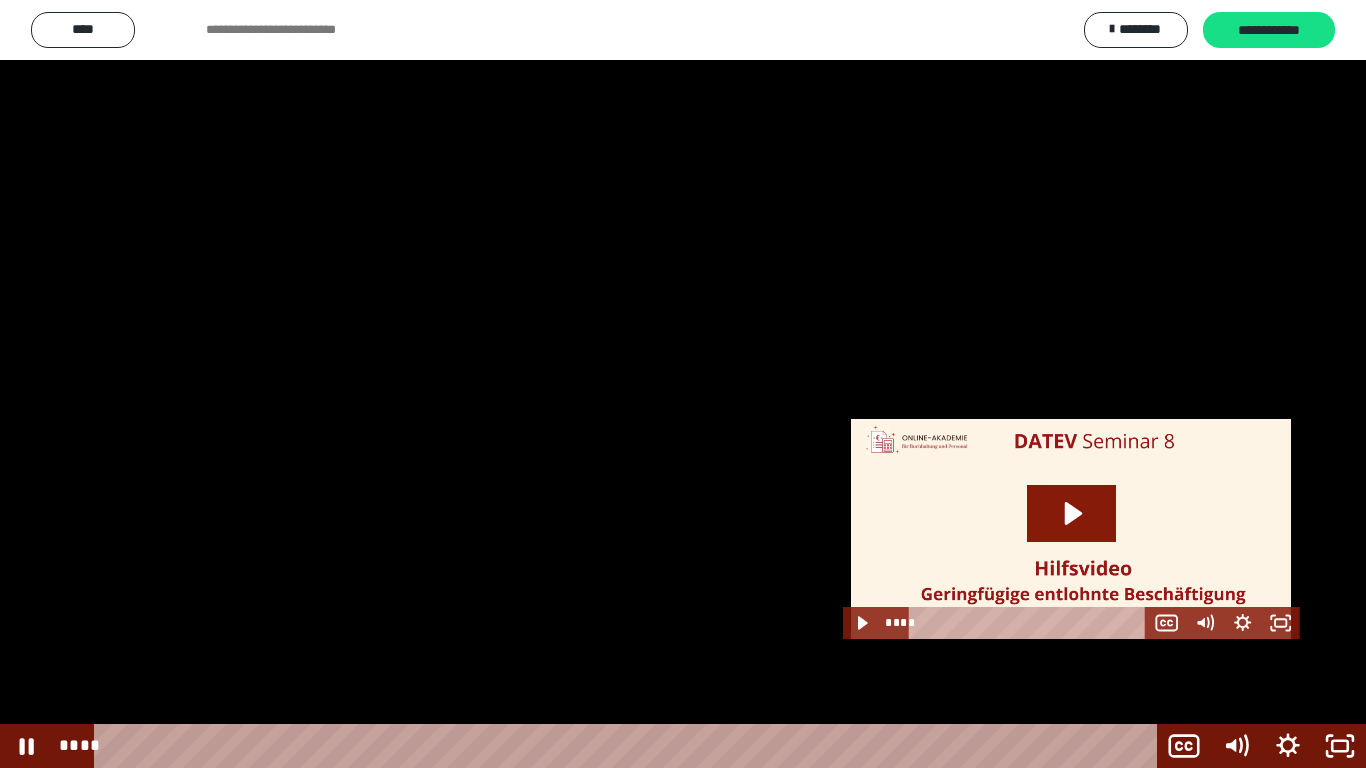 click at bounding box center (683, 384) 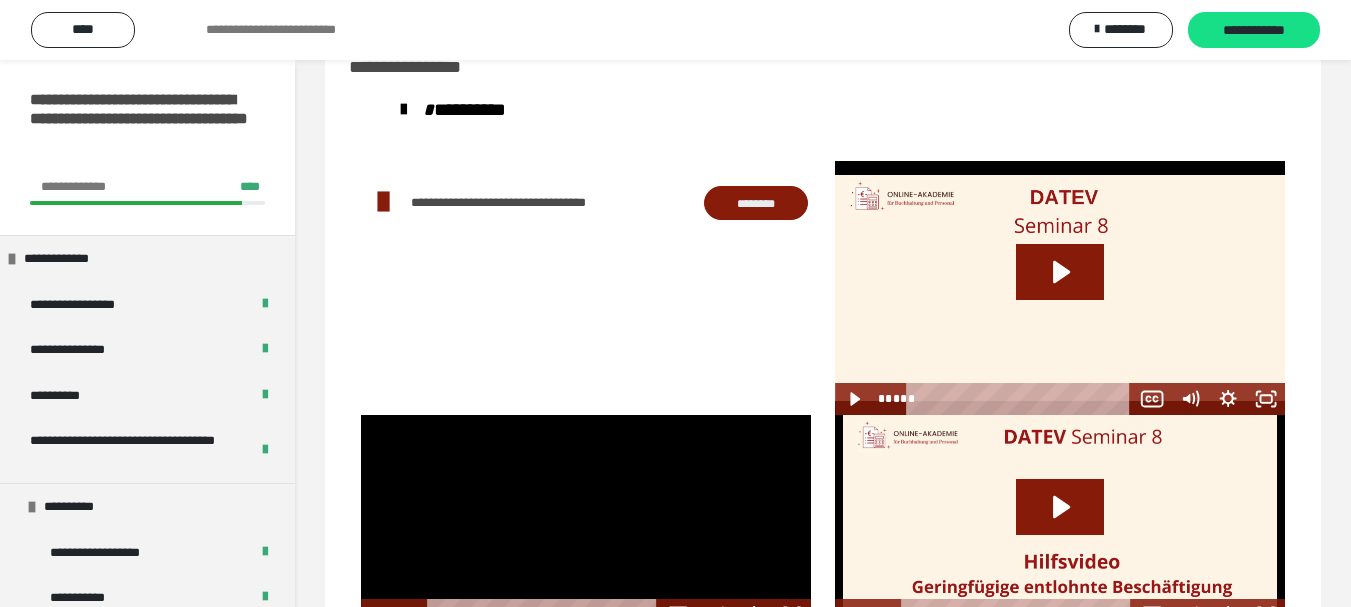 click at bounding box center [586, 523] 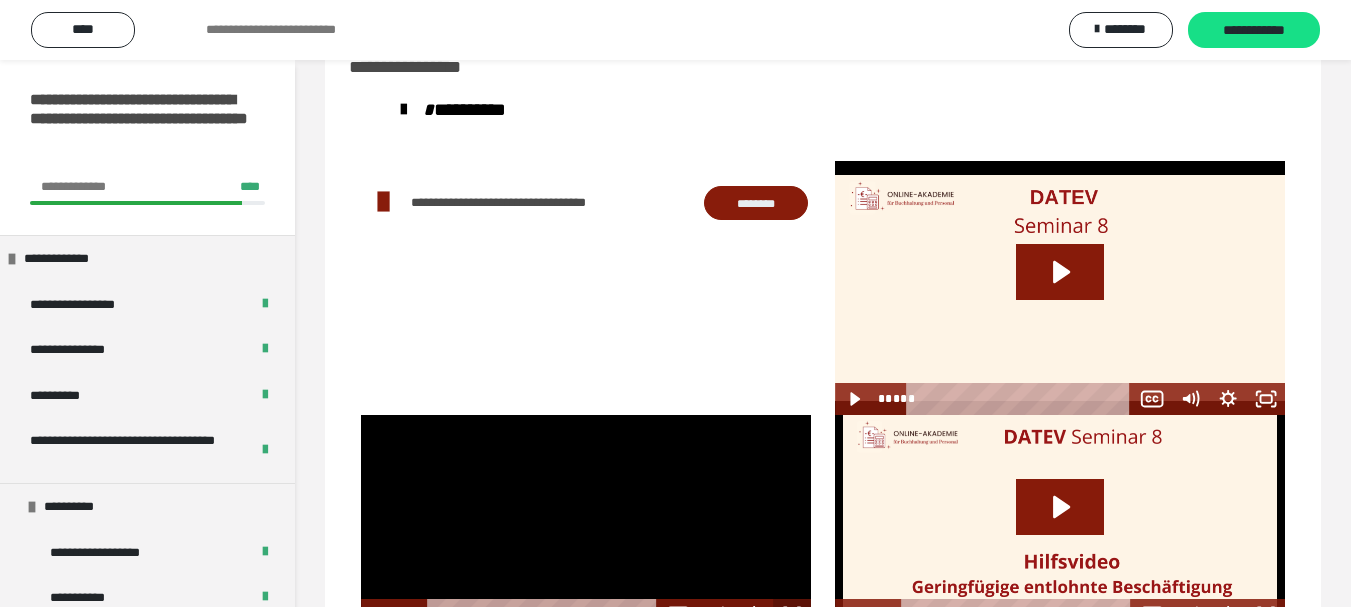 click 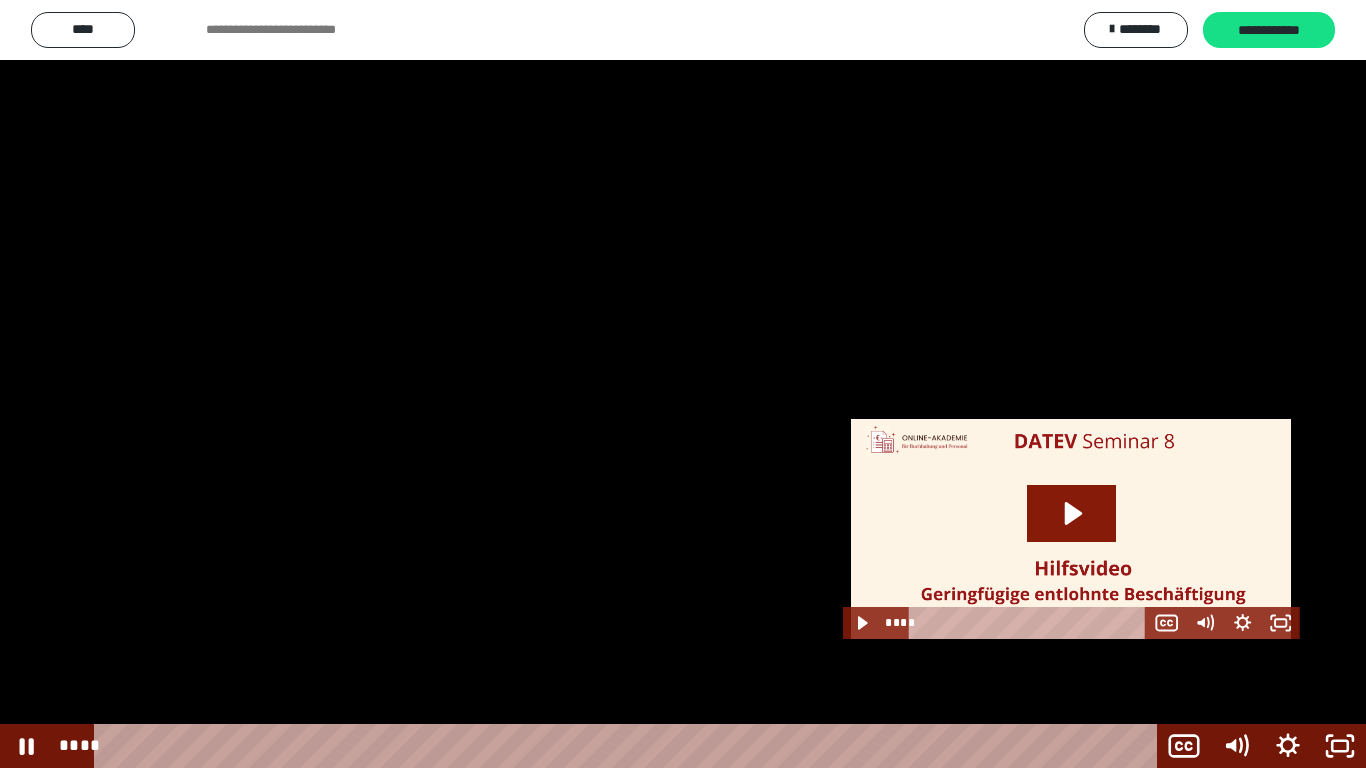 click at bounding box center [683, 384] 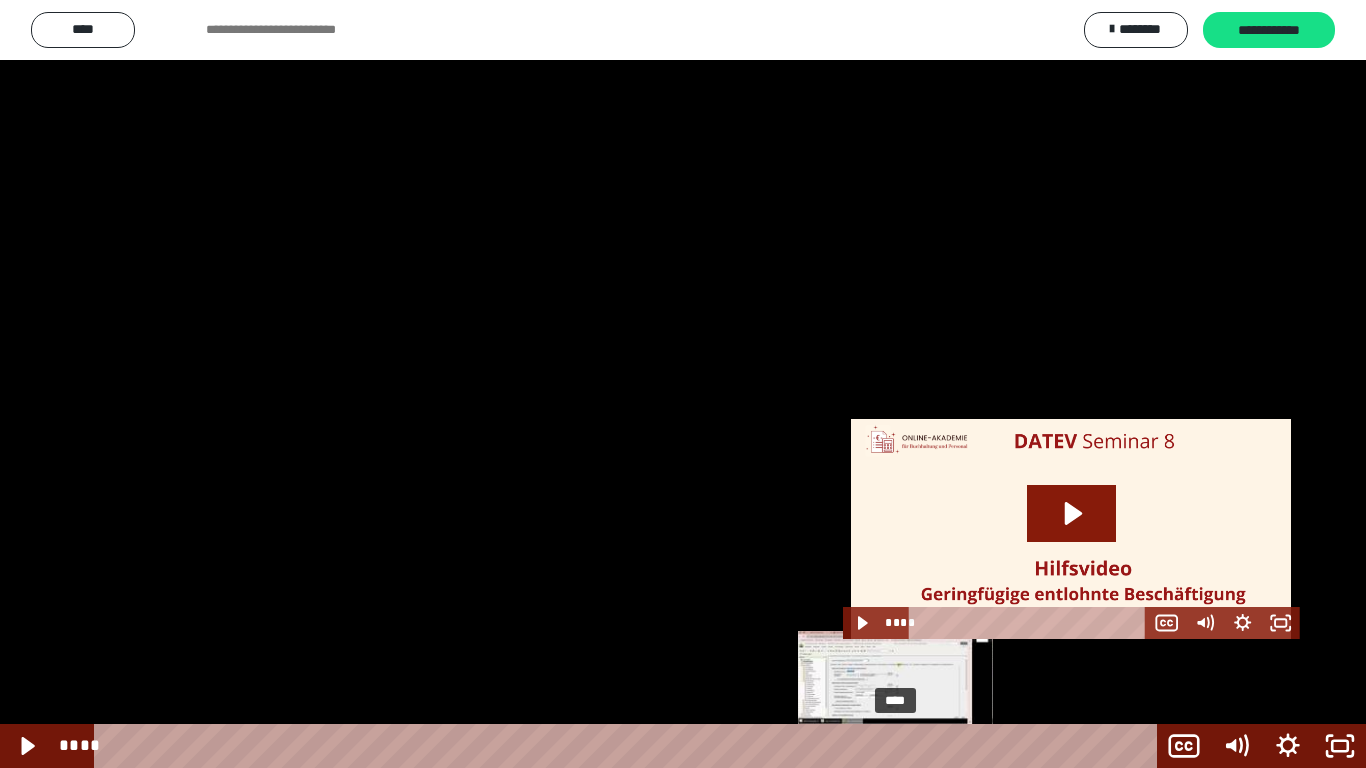 click on "****" at bounding box center [629, 746] 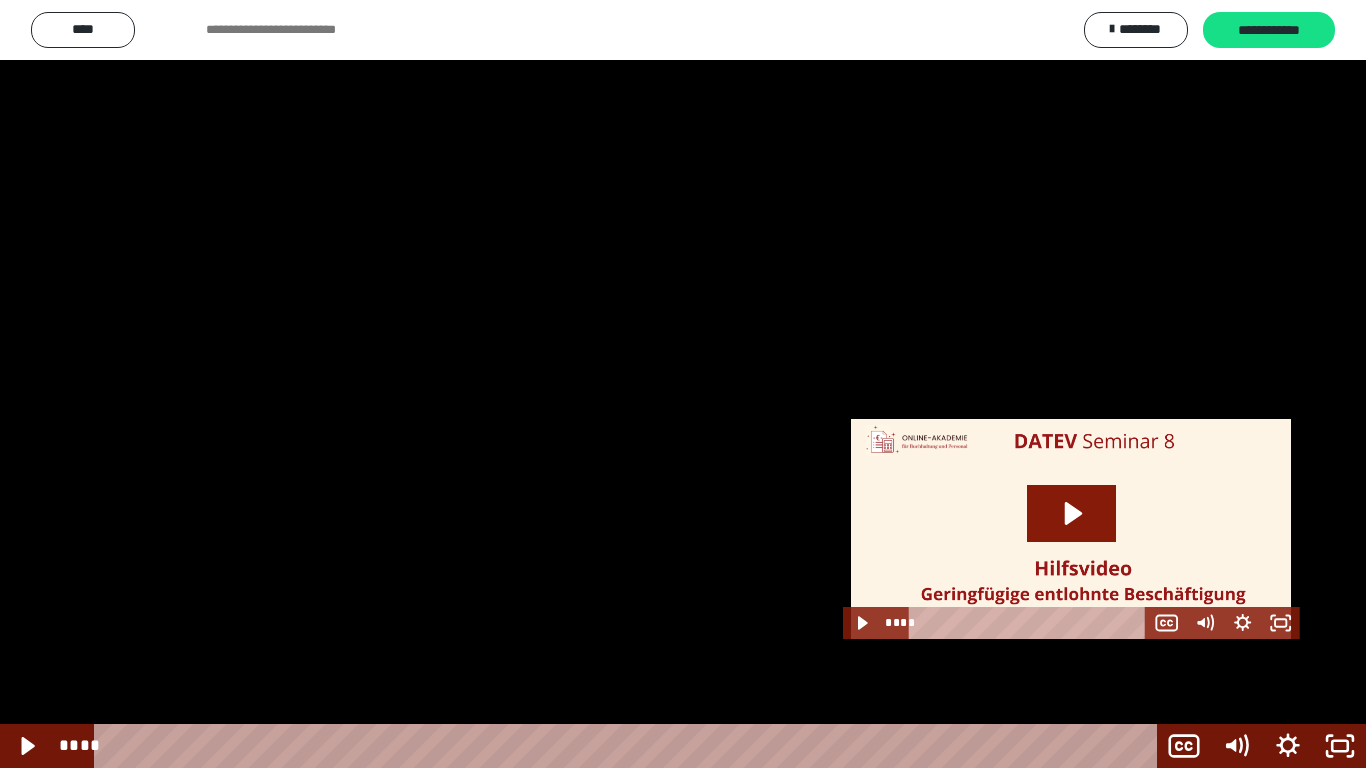 click at bounding box center (683, 384) 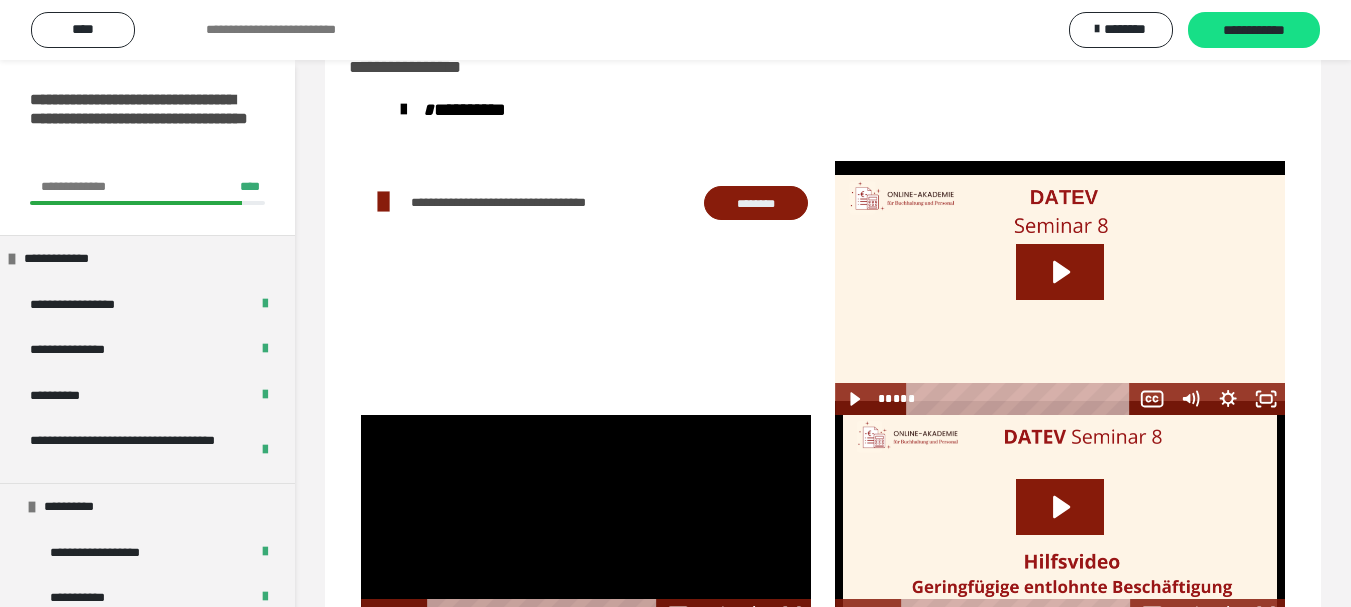click at bounding box center [586, 523] 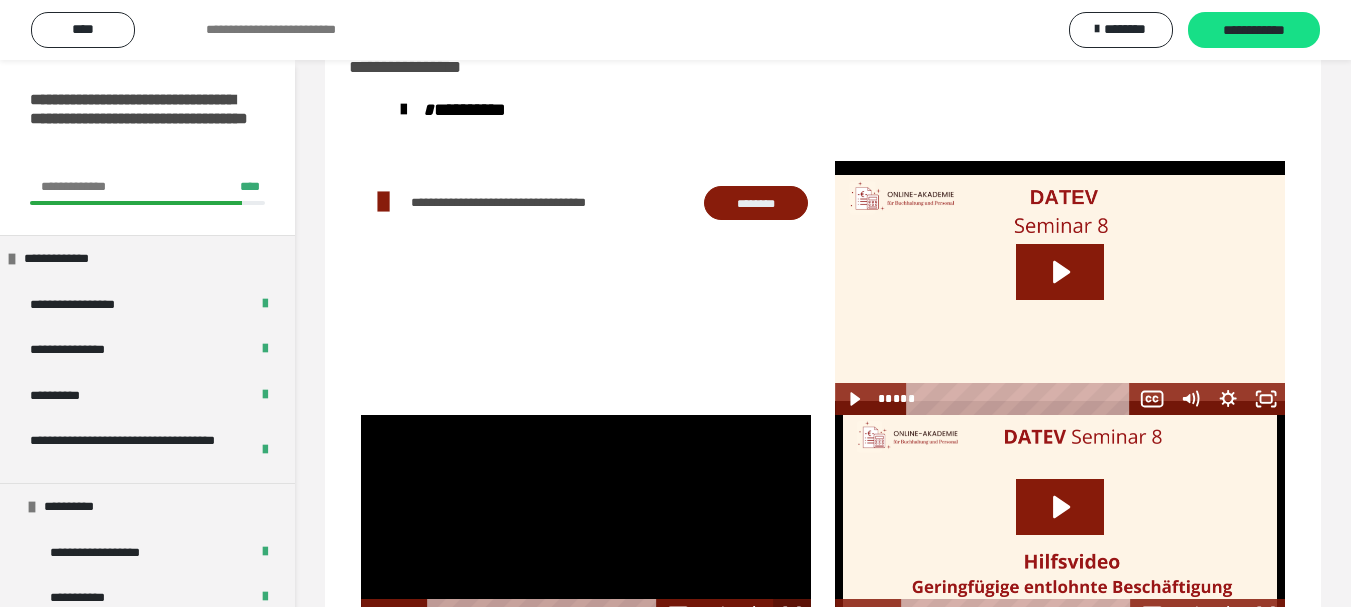 click 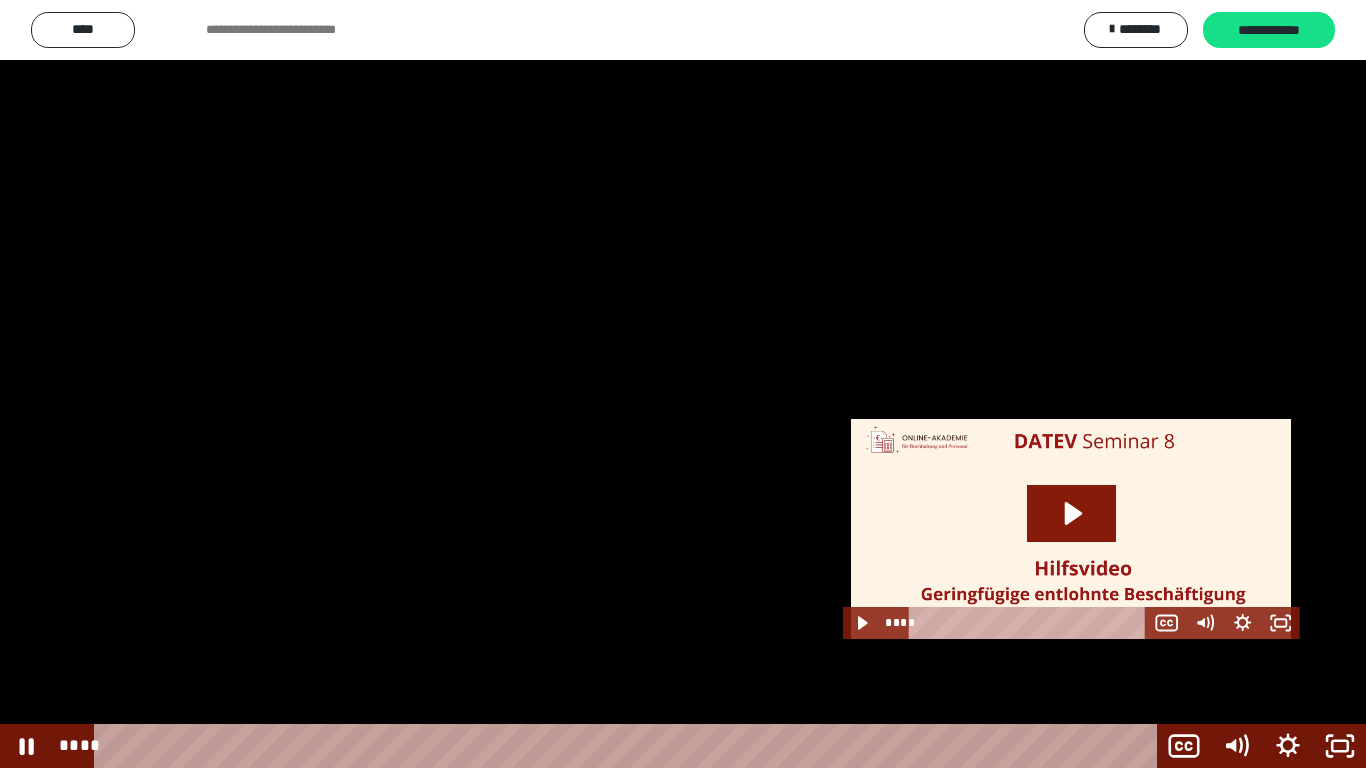 click at bounding box center [683, 384] 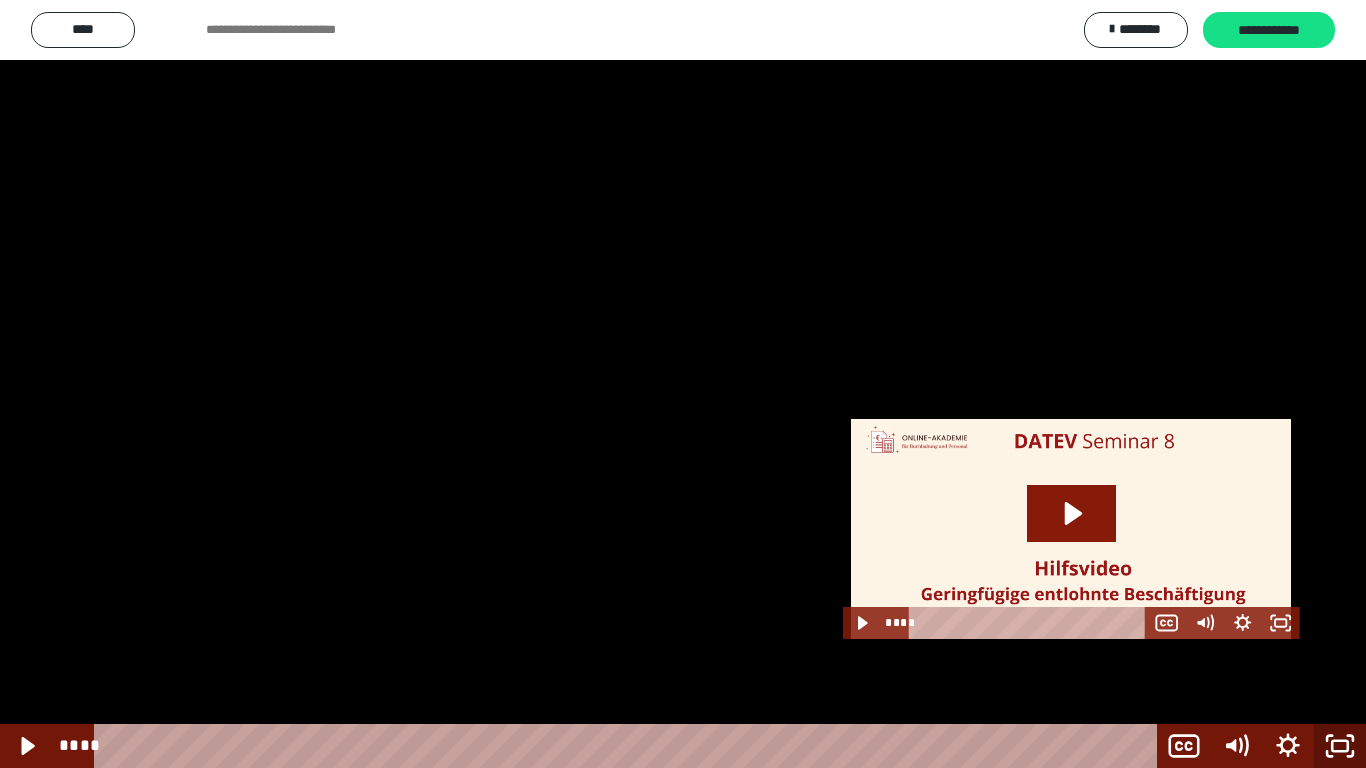 click 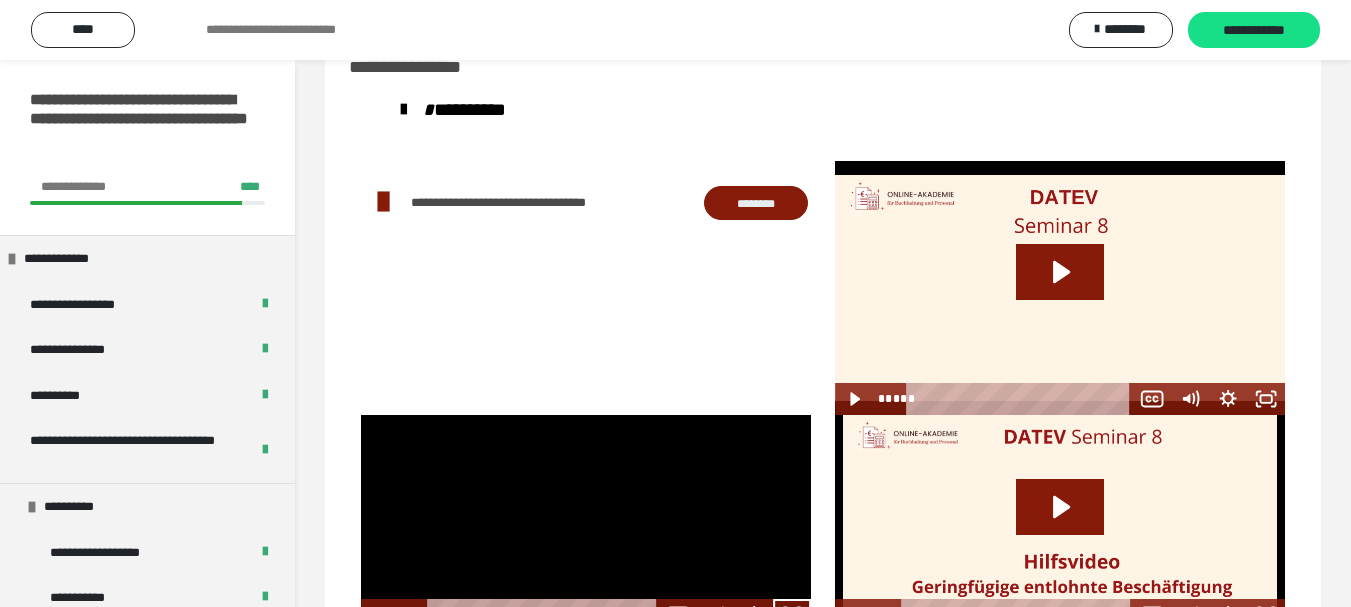 click at bounding box center (586, 523) 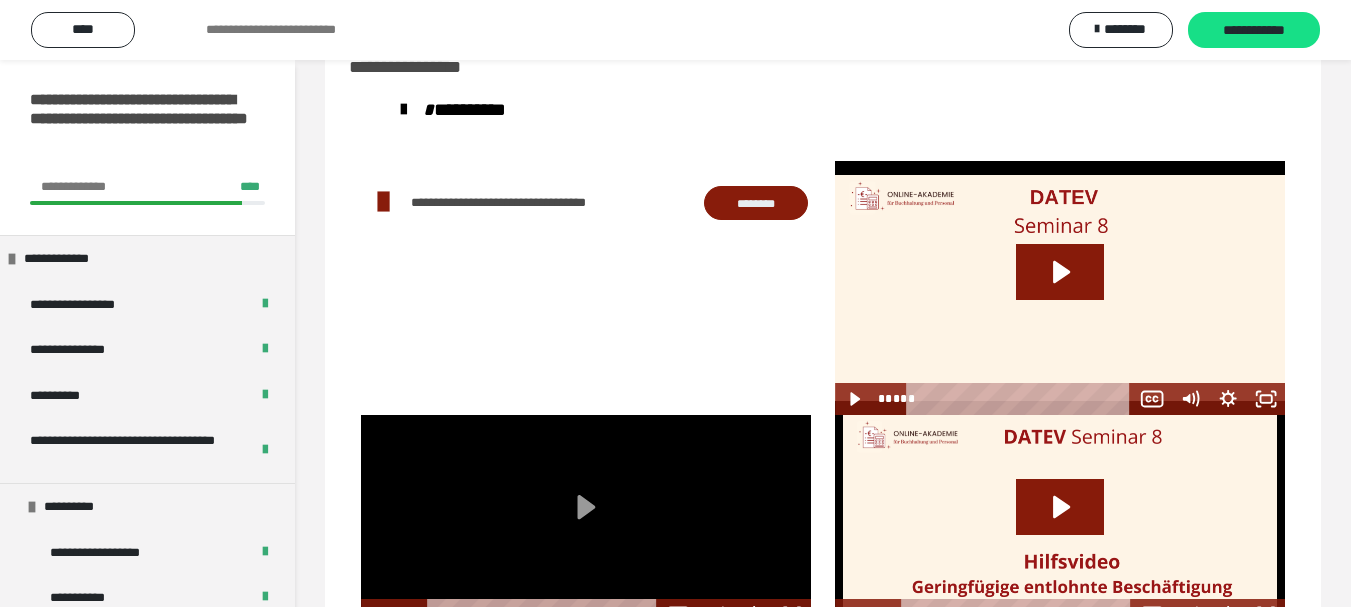 click at bounding box center (586, 523) 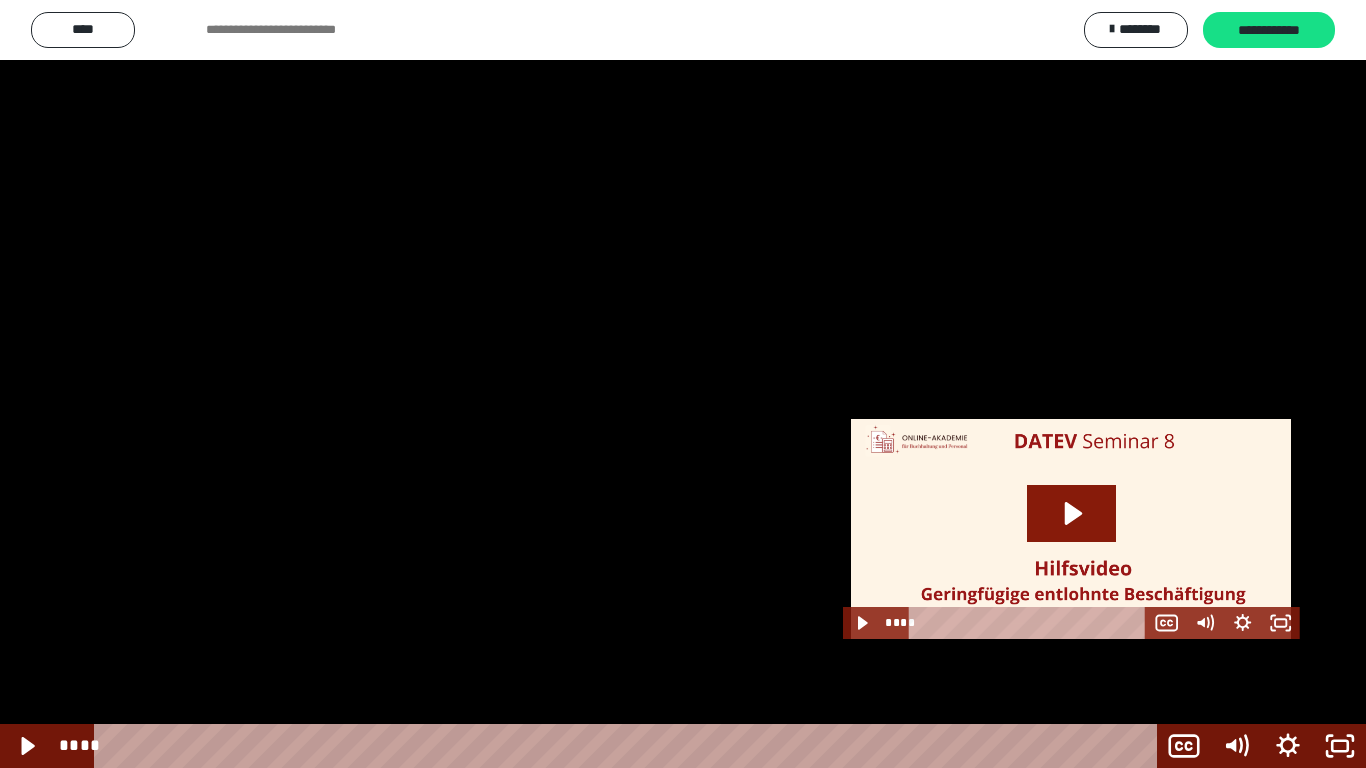 click at bounding box center [683, 384] 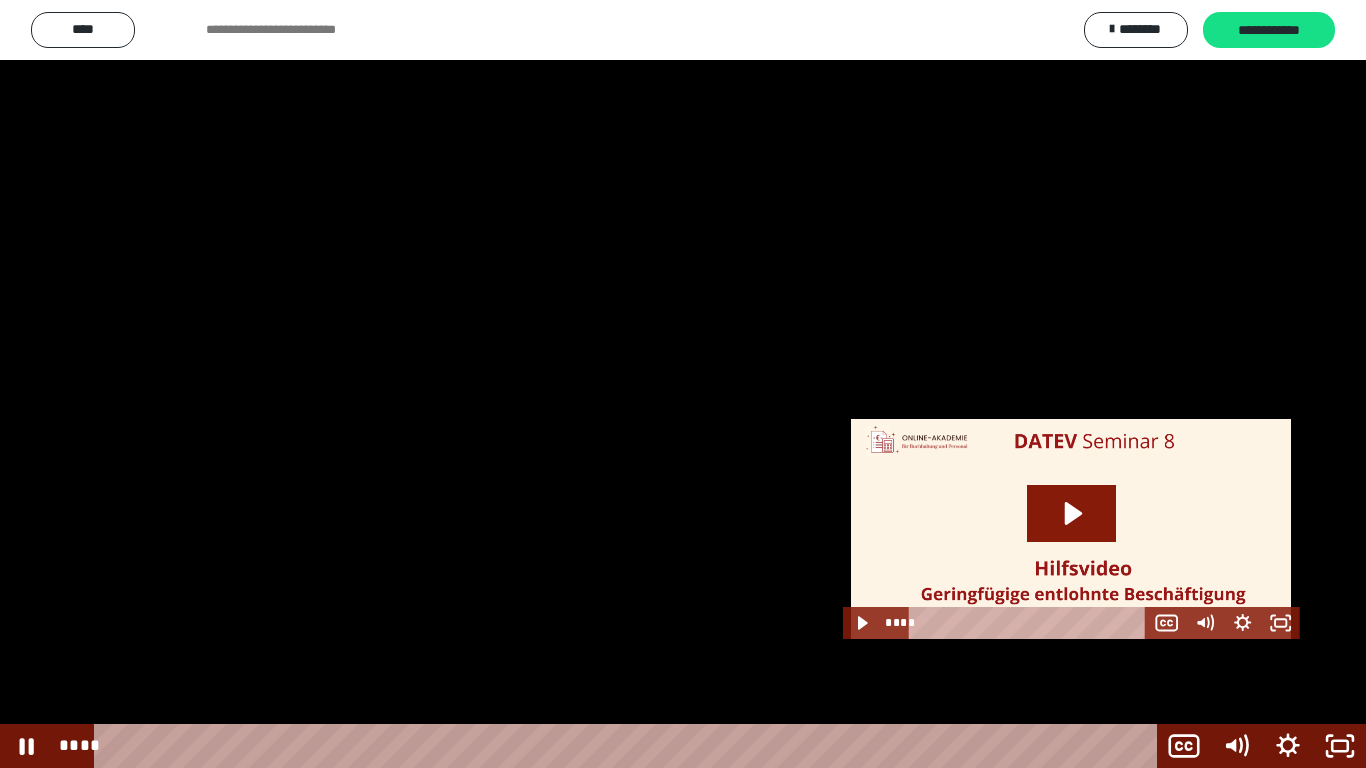 click at bounding box center [683, 384] 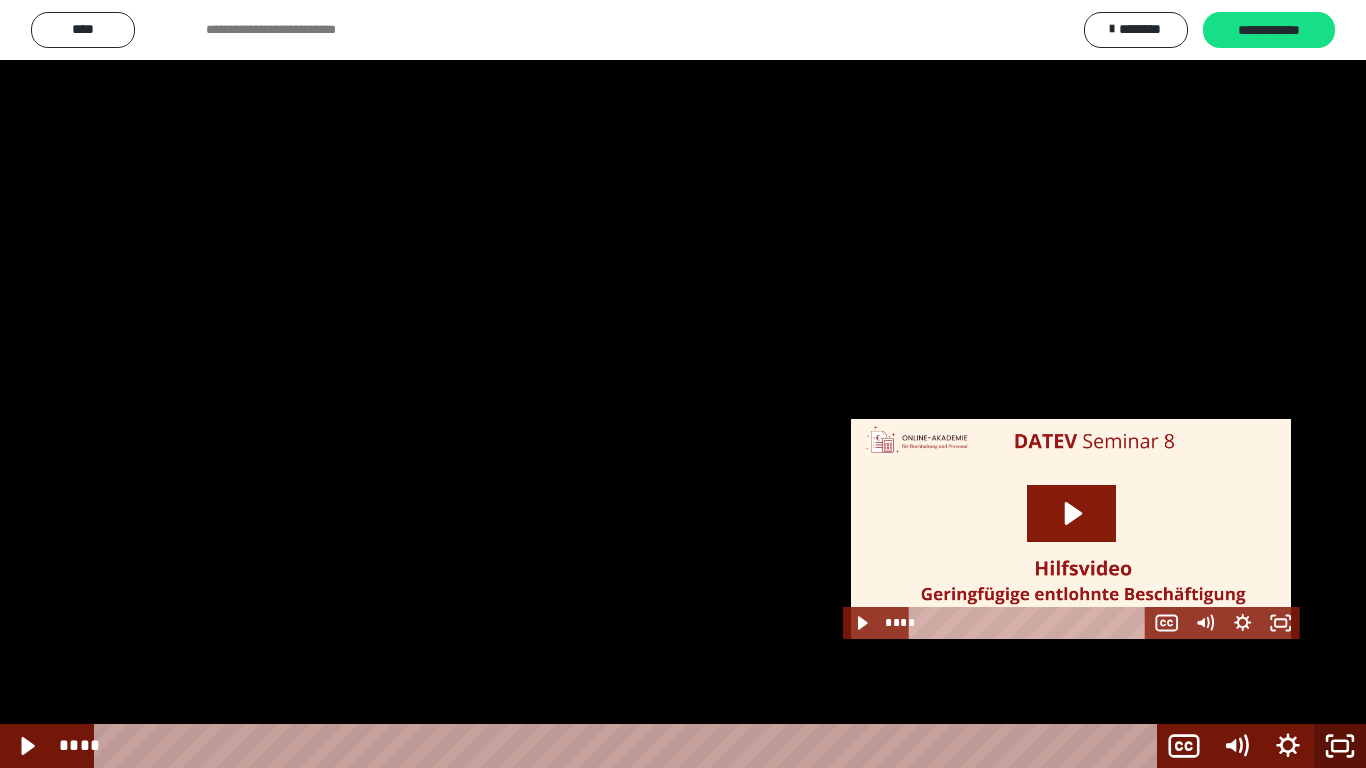click 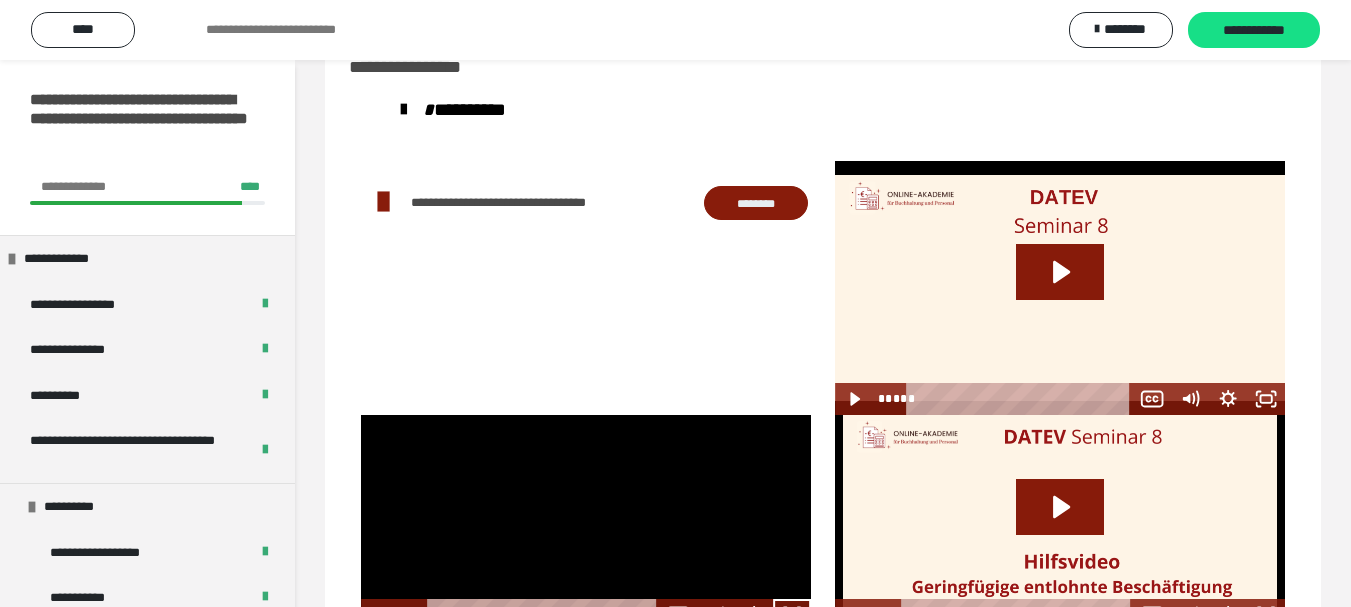 click at bounding box center [586, 523] 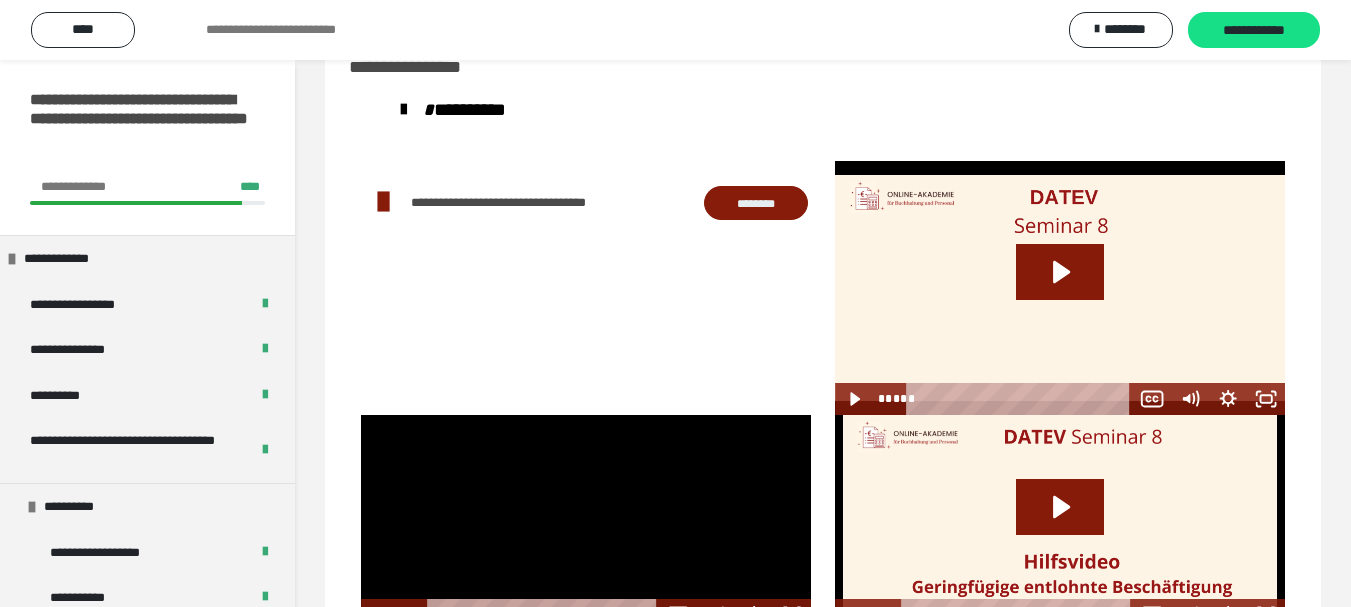 click at bounding box center (586, 523) 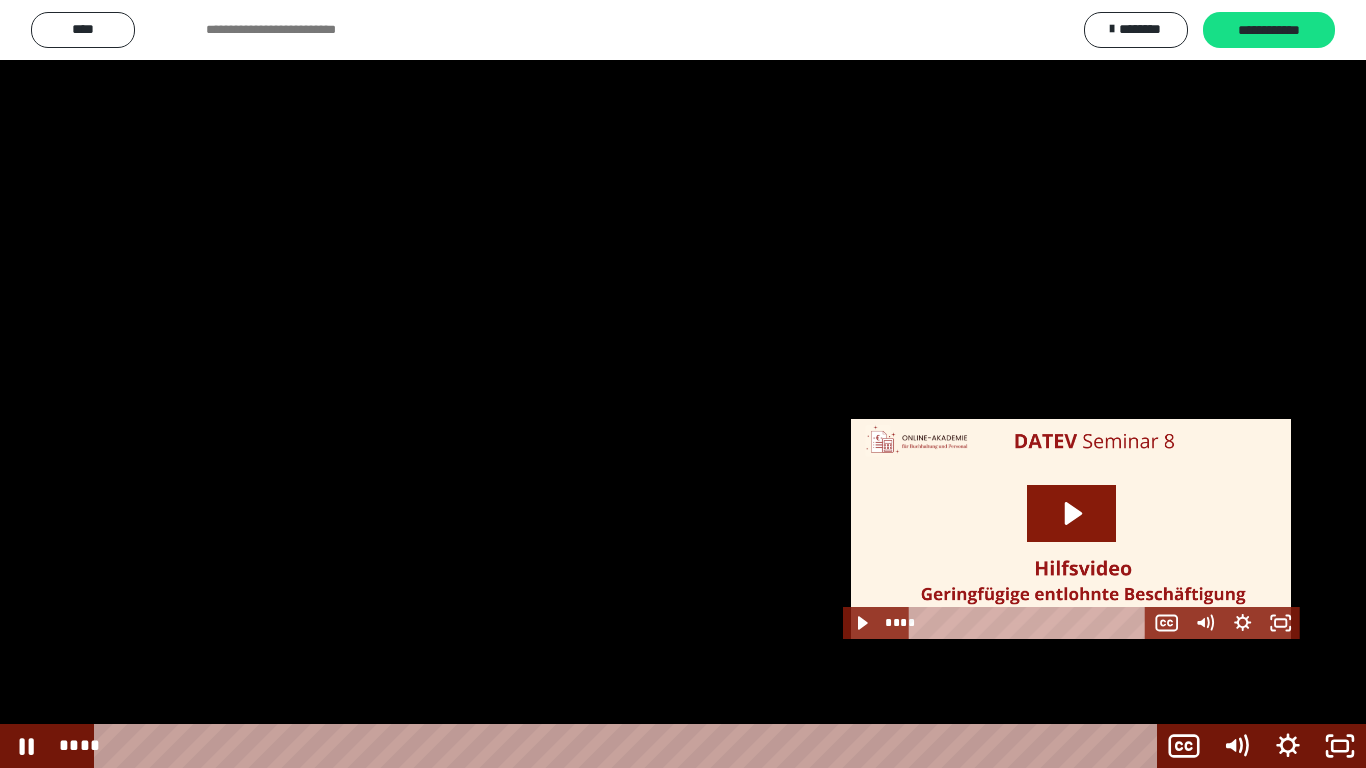 click at bounding box center (683, 384) 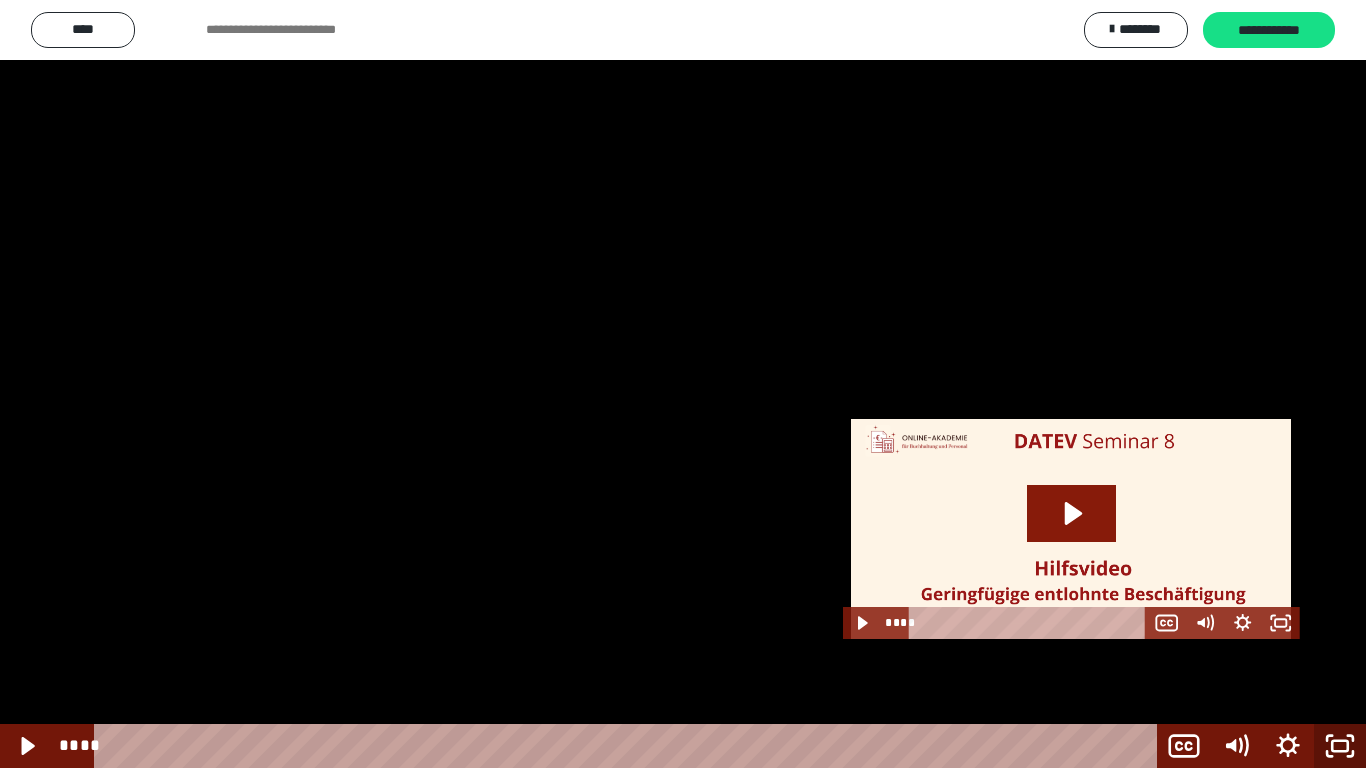 click 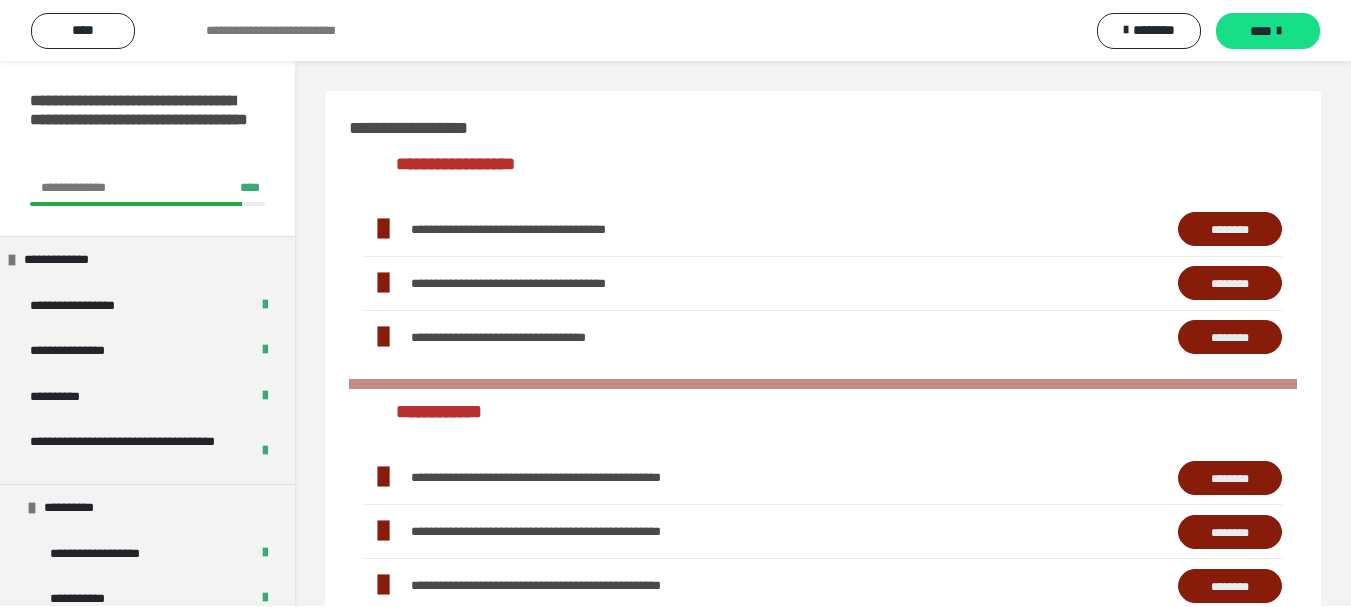 scroll, scrollTop: 56, scrollLeft: 0, axis: vertical 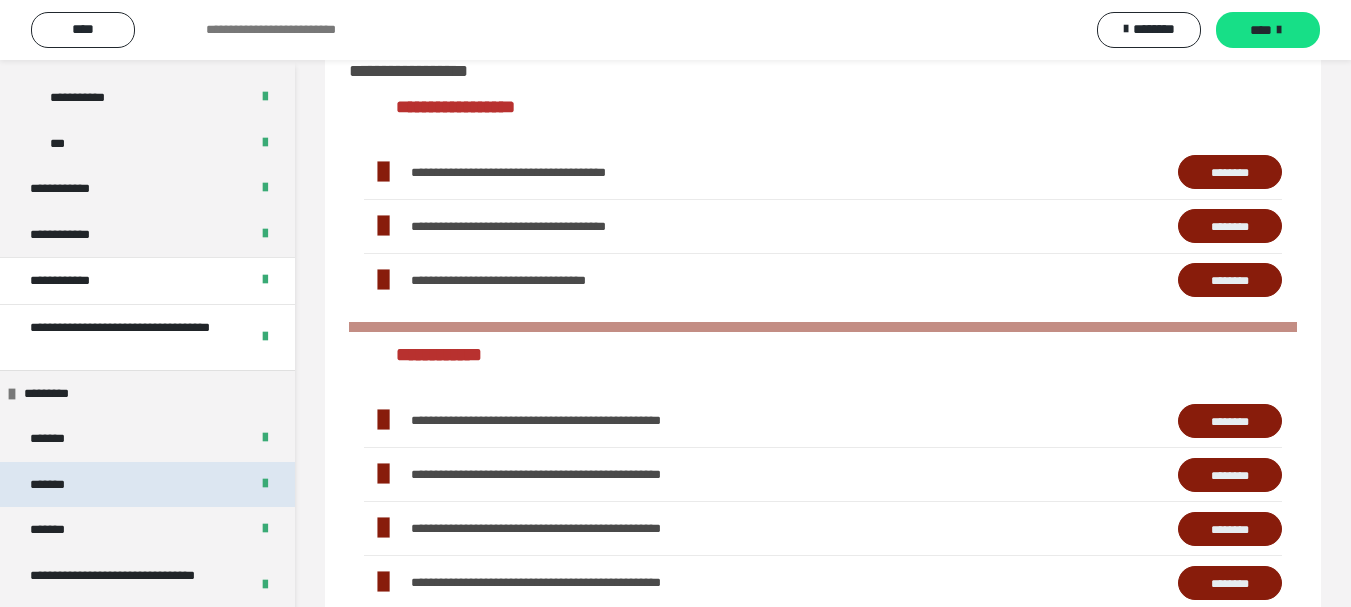 click on "*******" at bounding box center (147, 485) 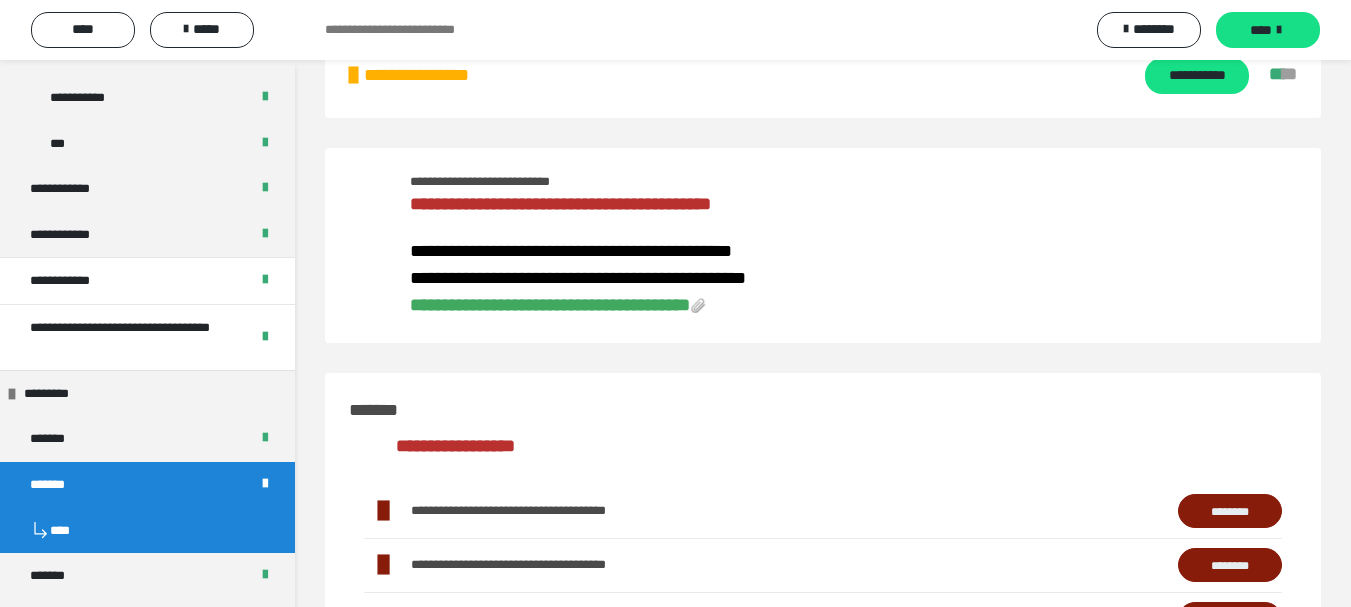 scroll, scrollTop: 395, scrollLeft: 0, axis: vertical 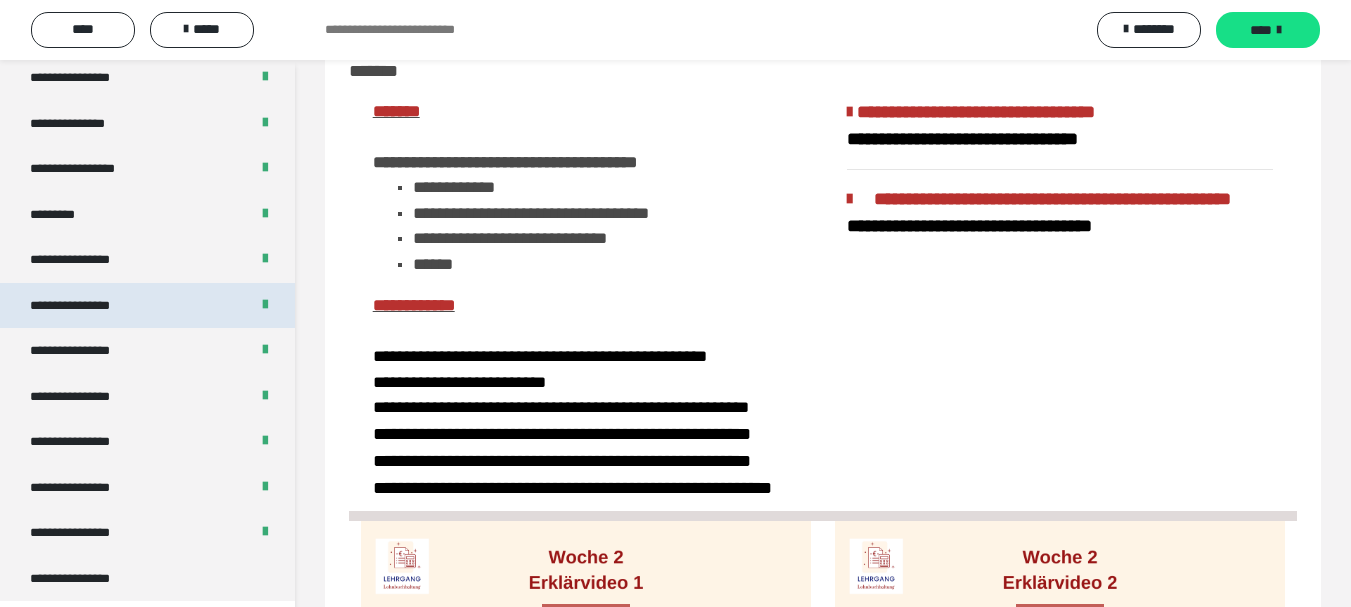 click on "**********" at bounding box center (147, 306) 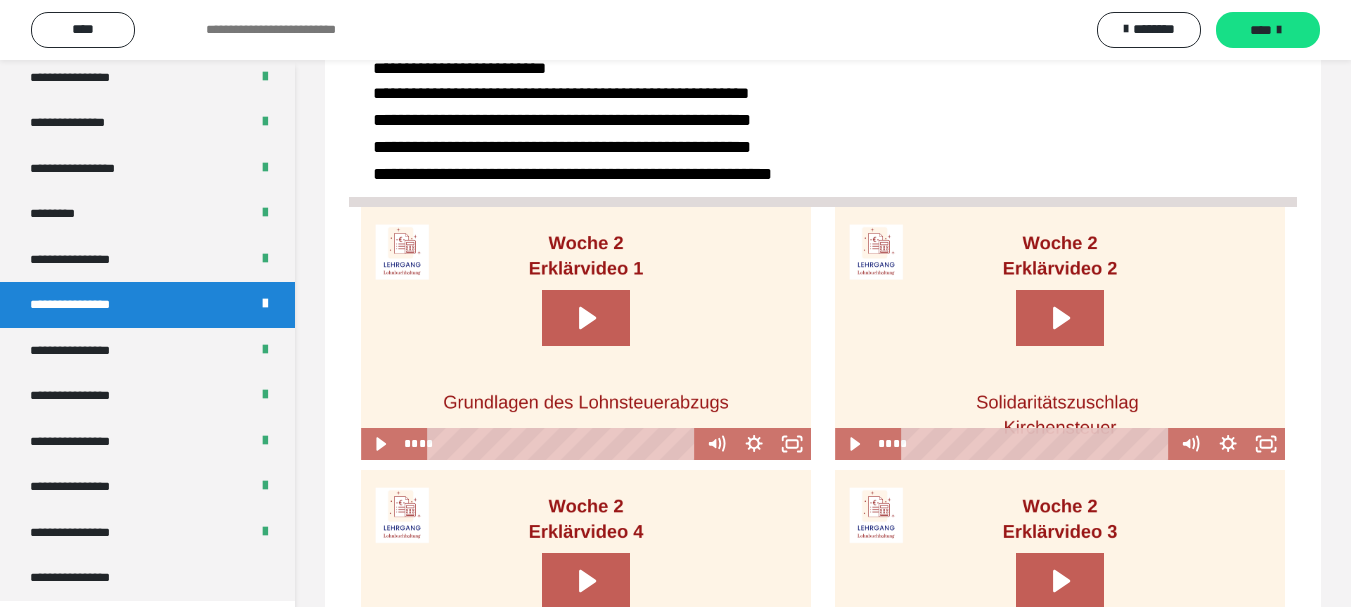 scroll, scrollTop: 56, scrollLeft: 0, axis: vertical 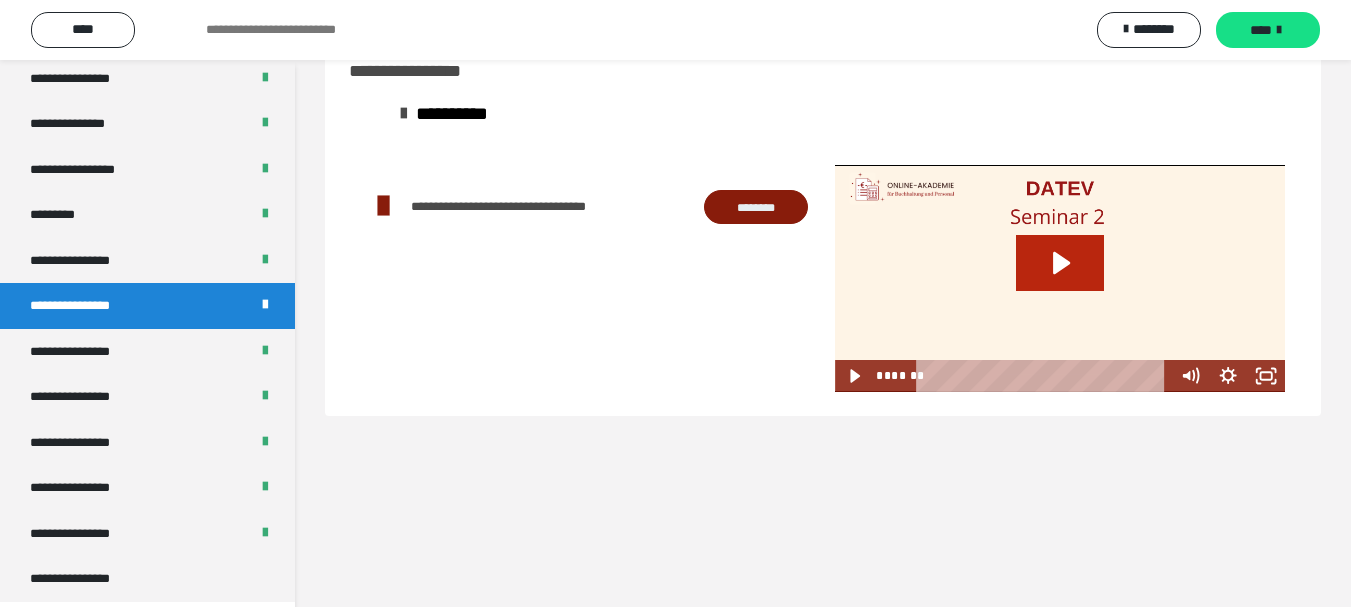 click 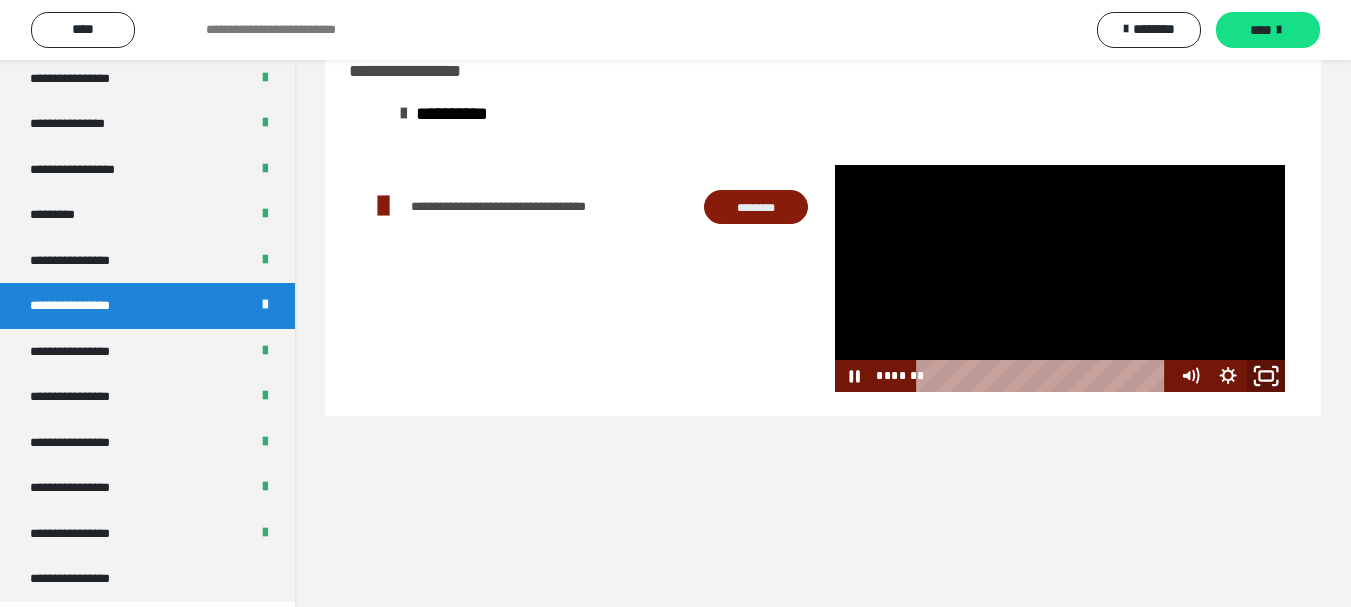 click 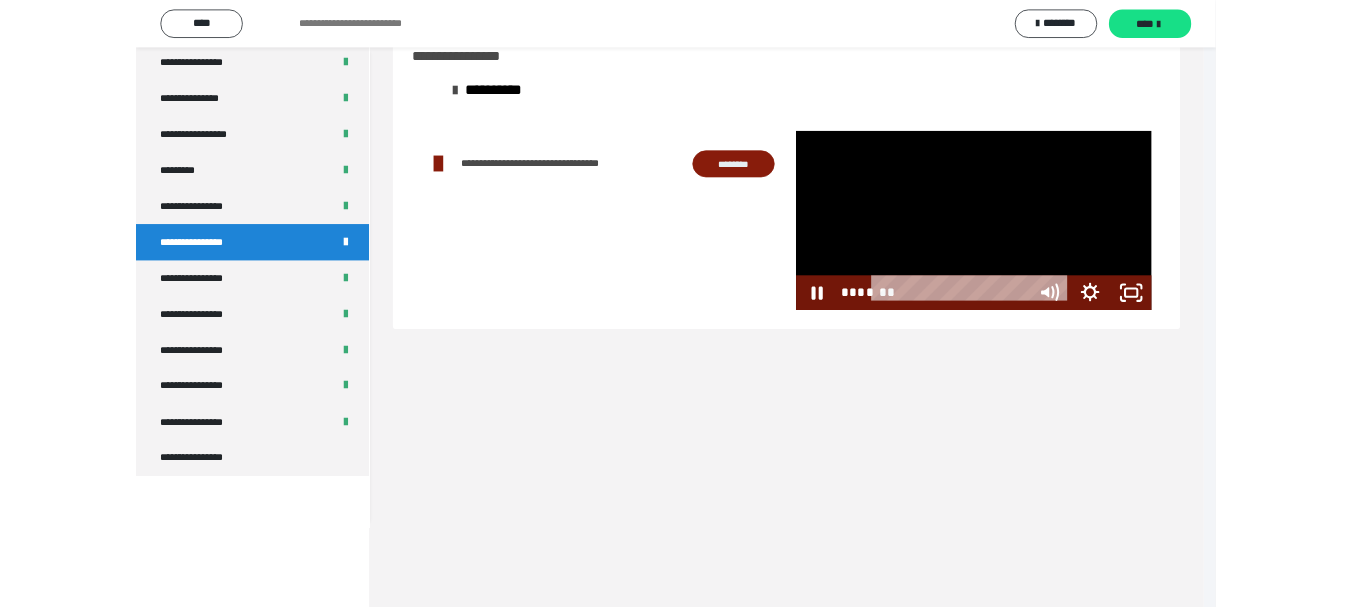 scroll, scrollTop: 2349, scrollLeft: 0, axis: vertical 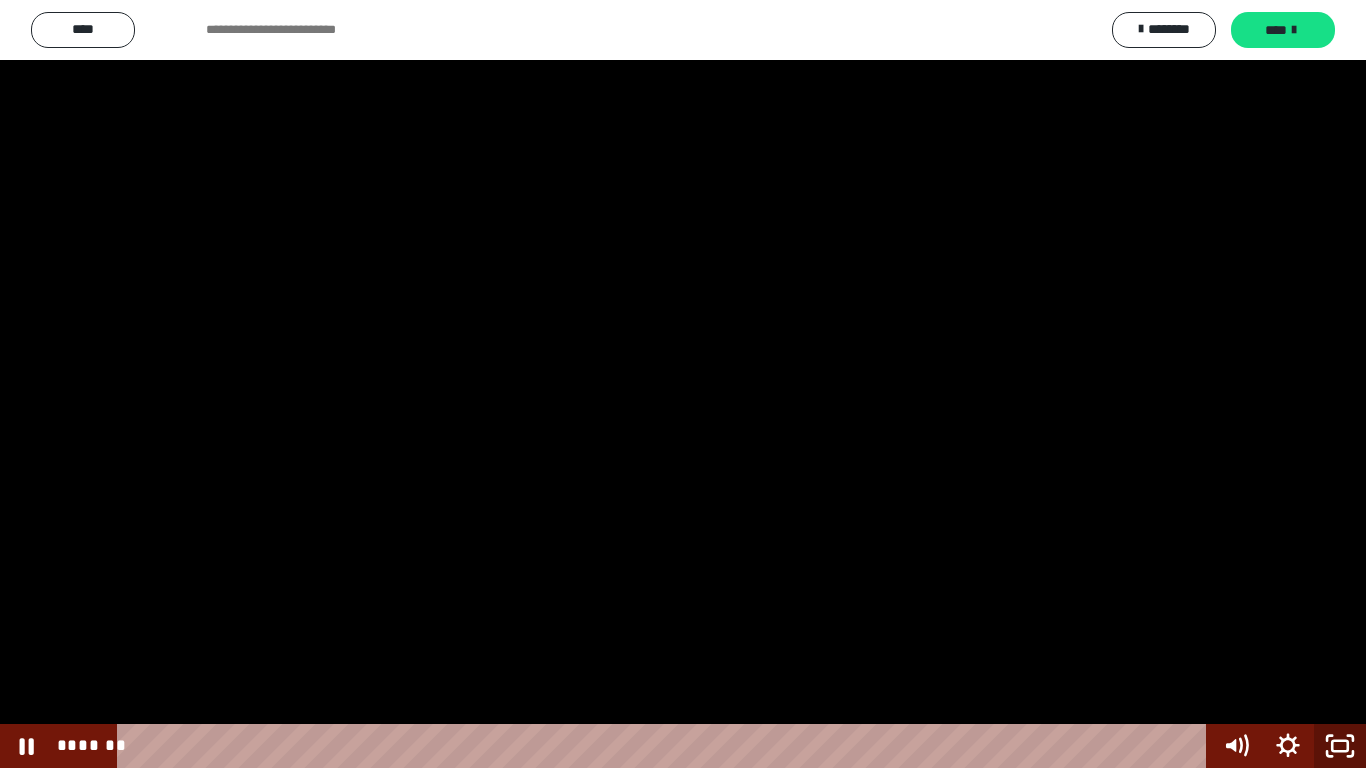 click 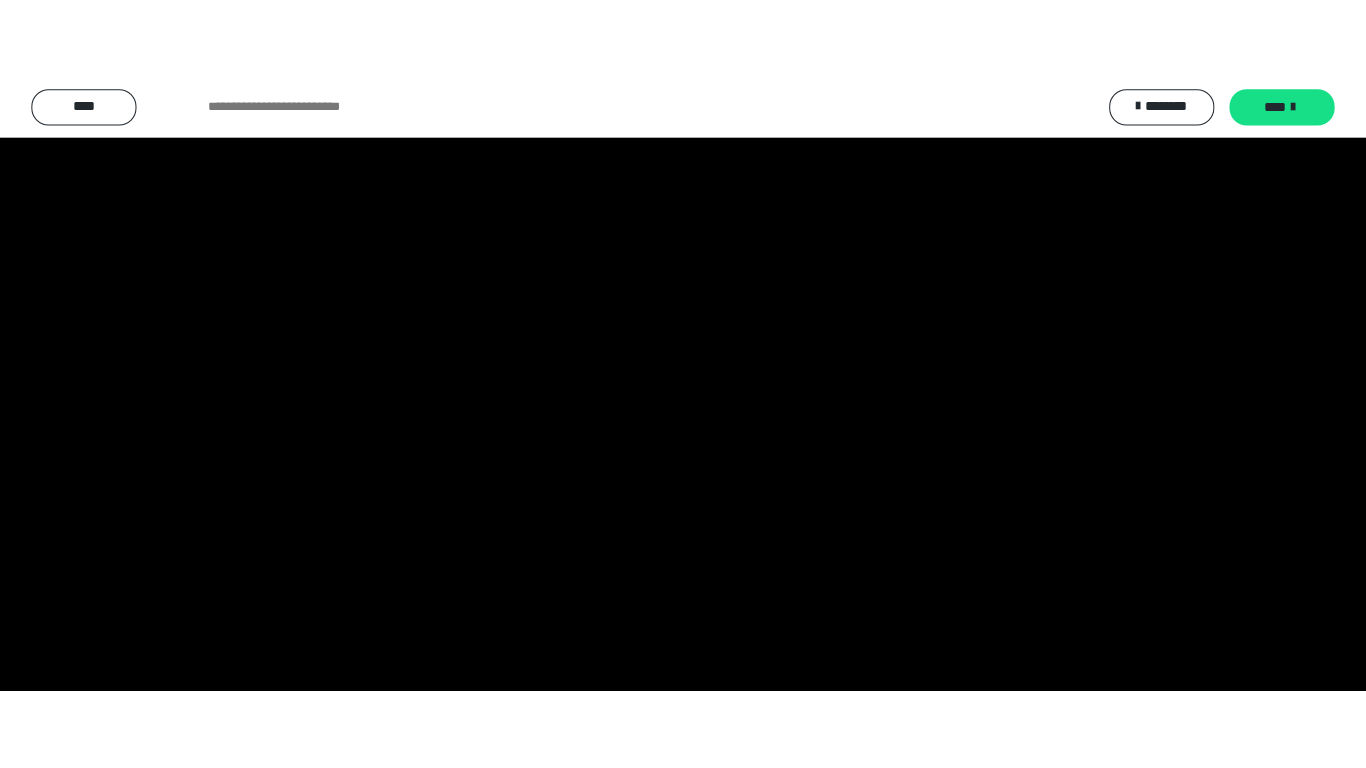 scroll, scrollTop: 2510, scrollLeft: 0, axis: vertical 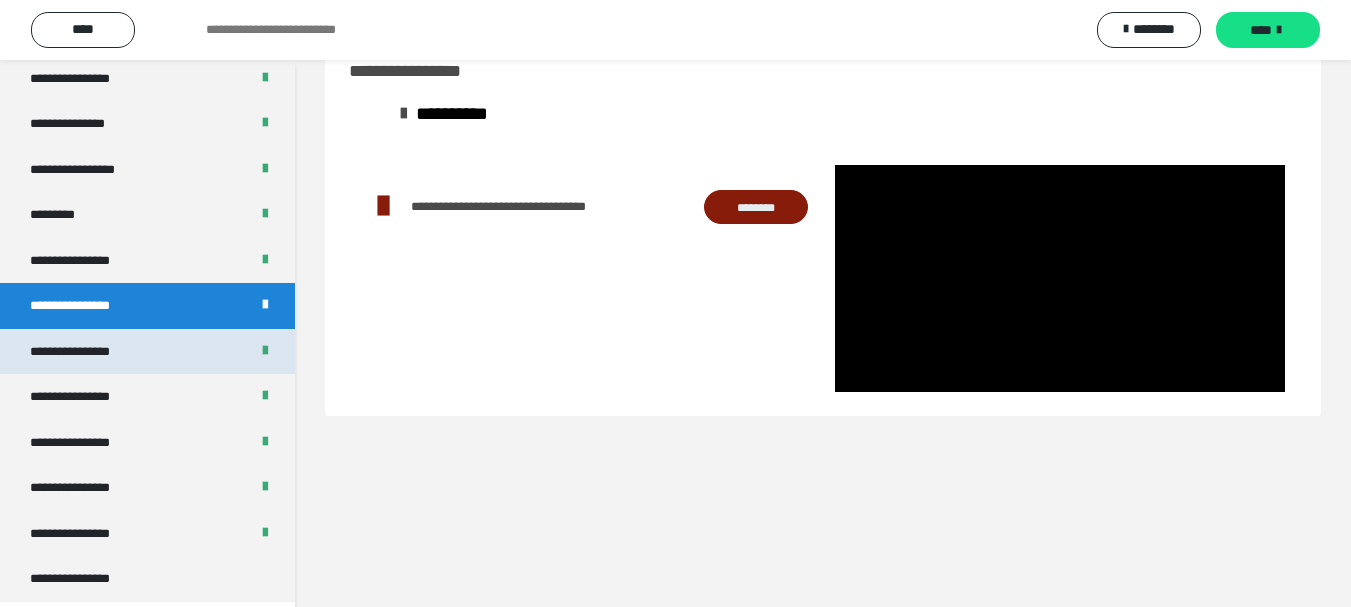 click on "**********" at bounding box center (147, 352) 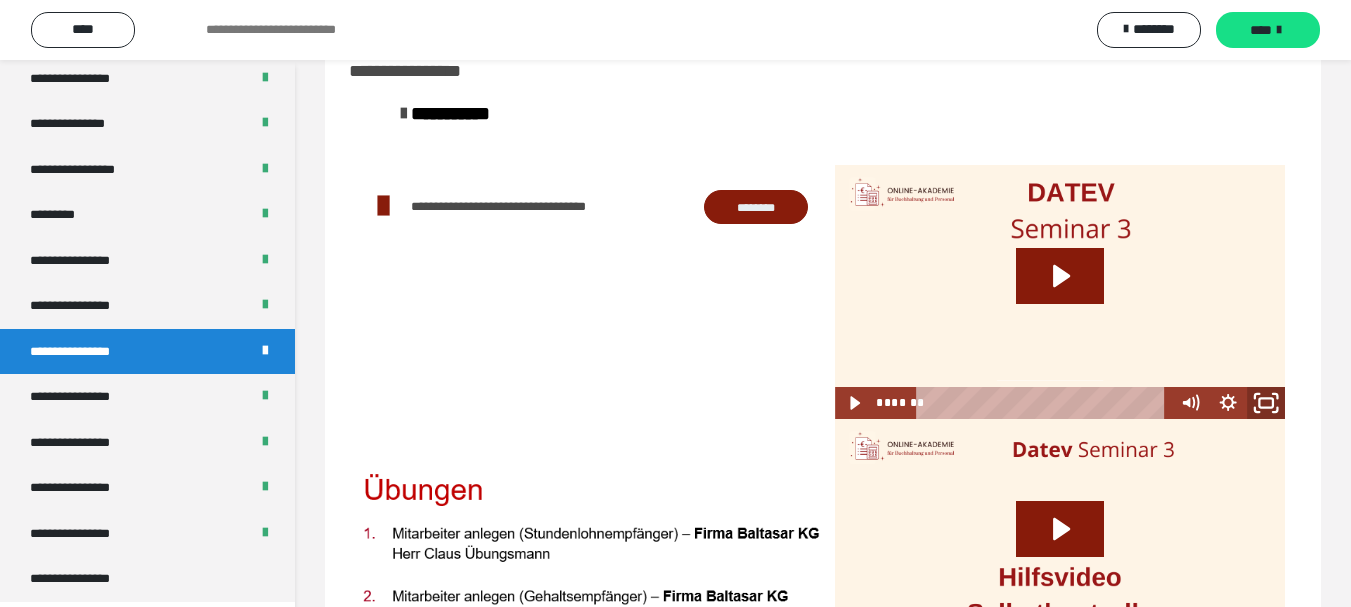 click 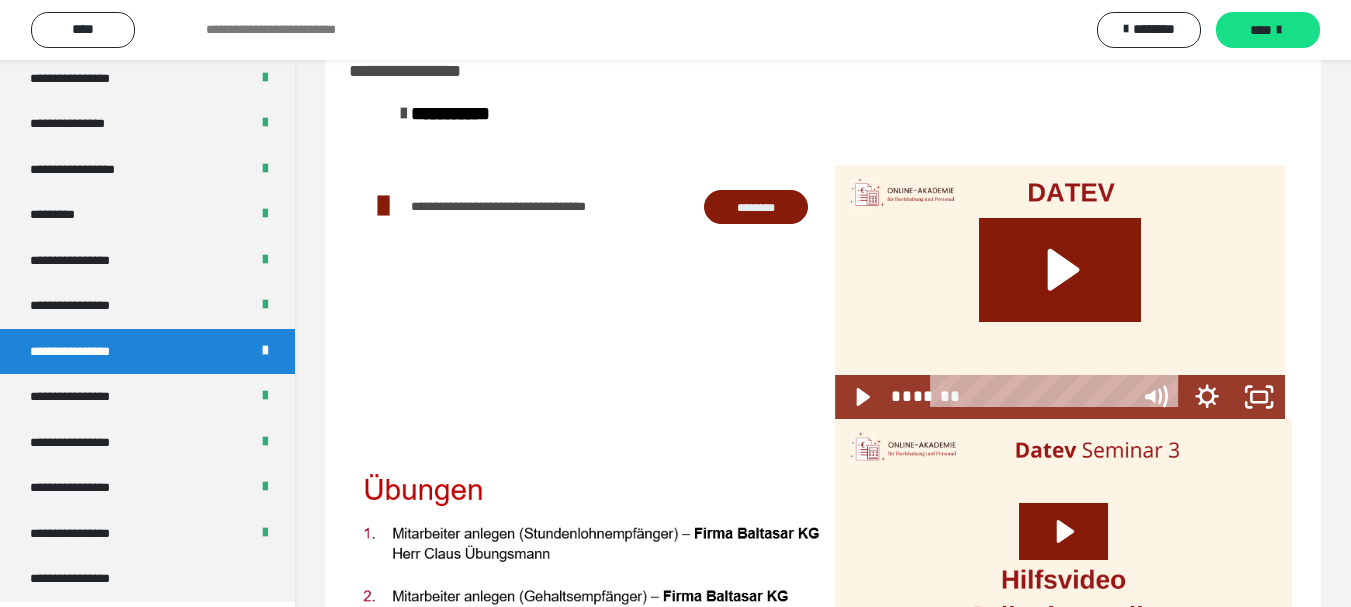 scroll, scrollTop: 2349, scrollLeft: 0, axis: vertical 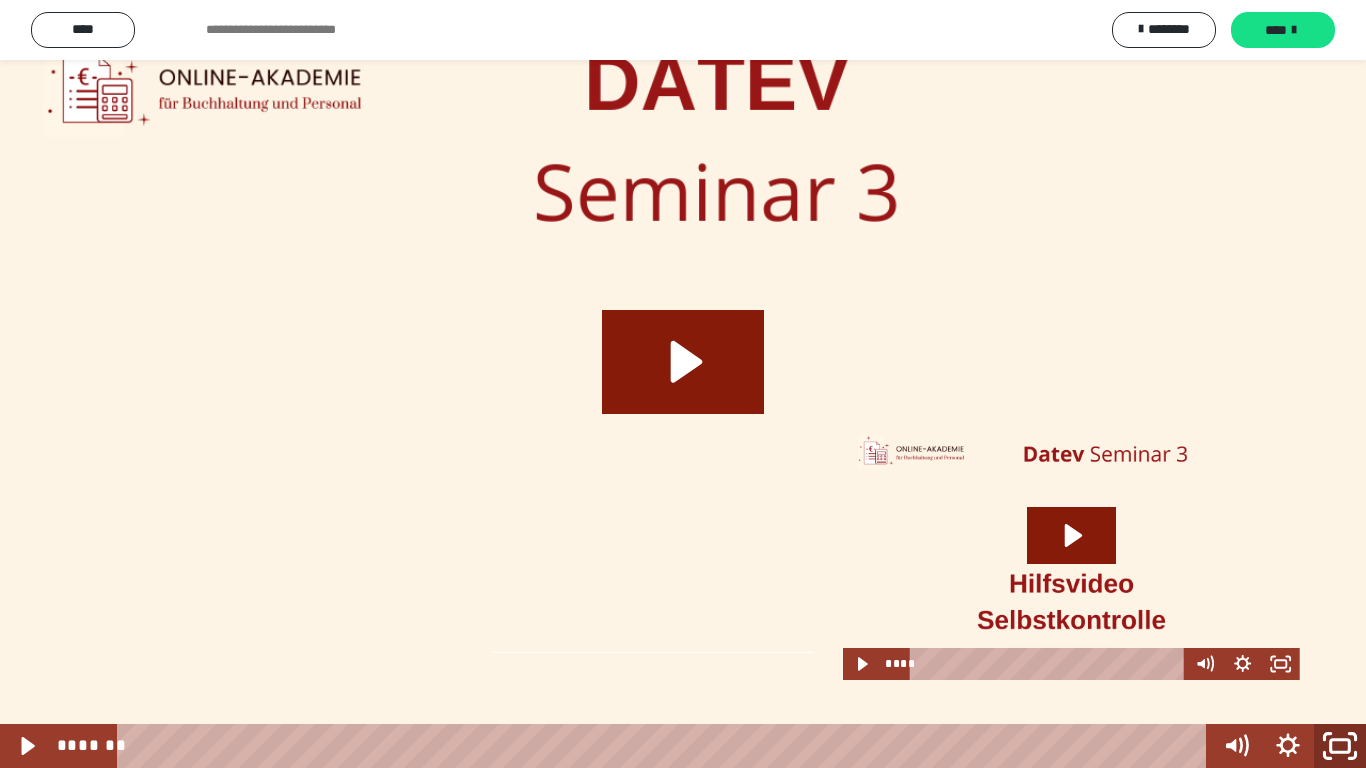 click 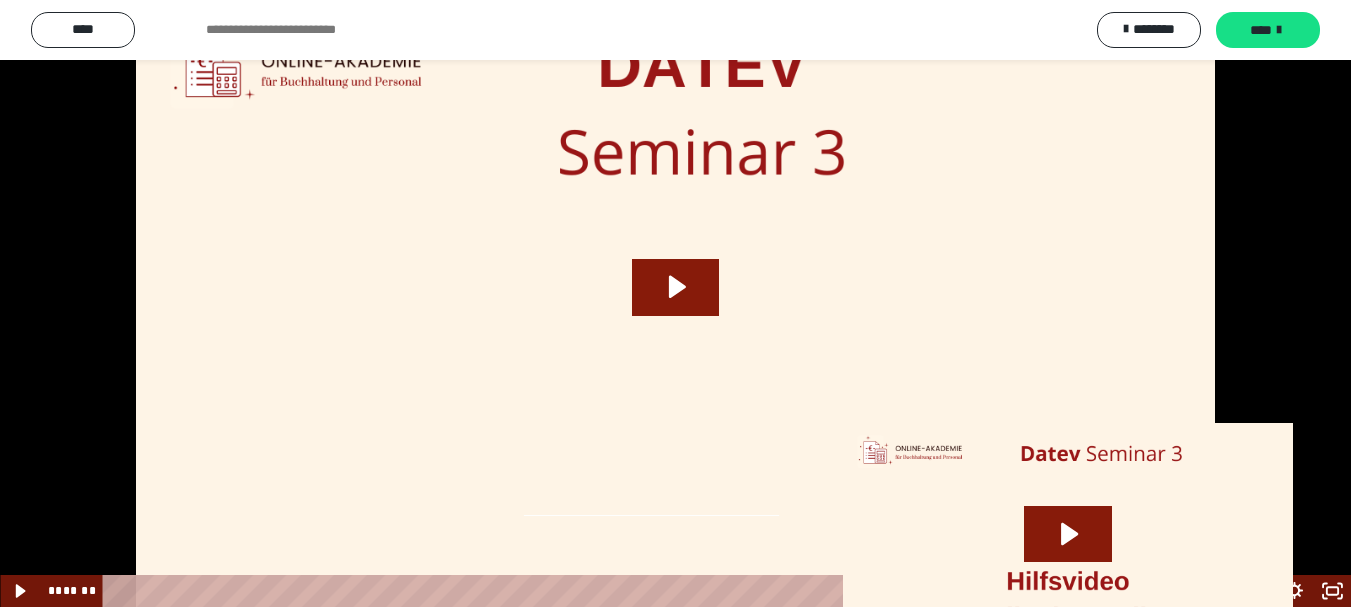 scroll, scrollTop: 2510, scrollLeft: 0, axis: vertical 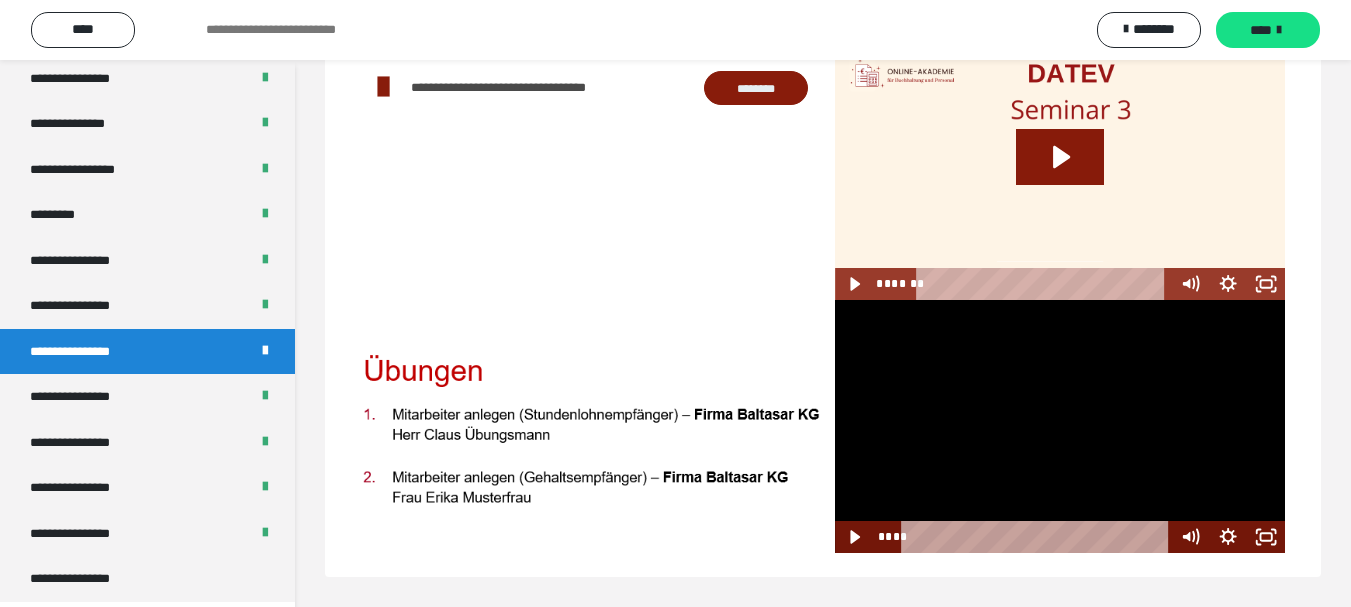 drag, startPoint x: 1096, startPoint y: 531, endPoint x: 893, endPoint y: 564, distance: 205.66478 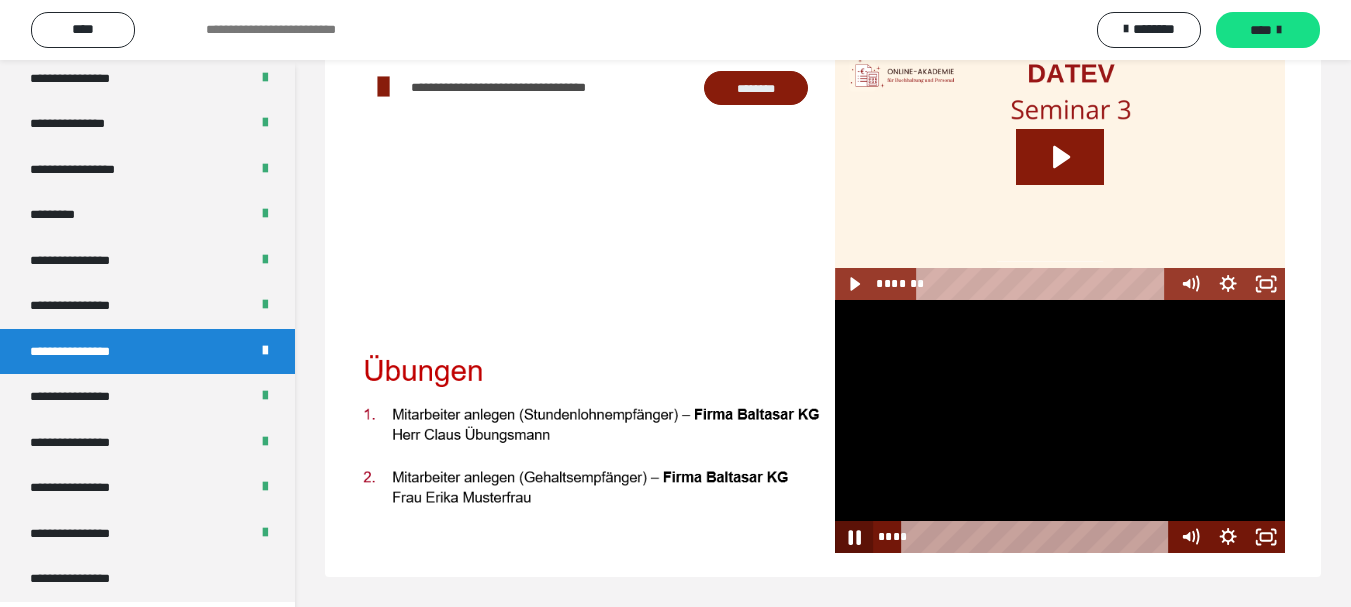 click 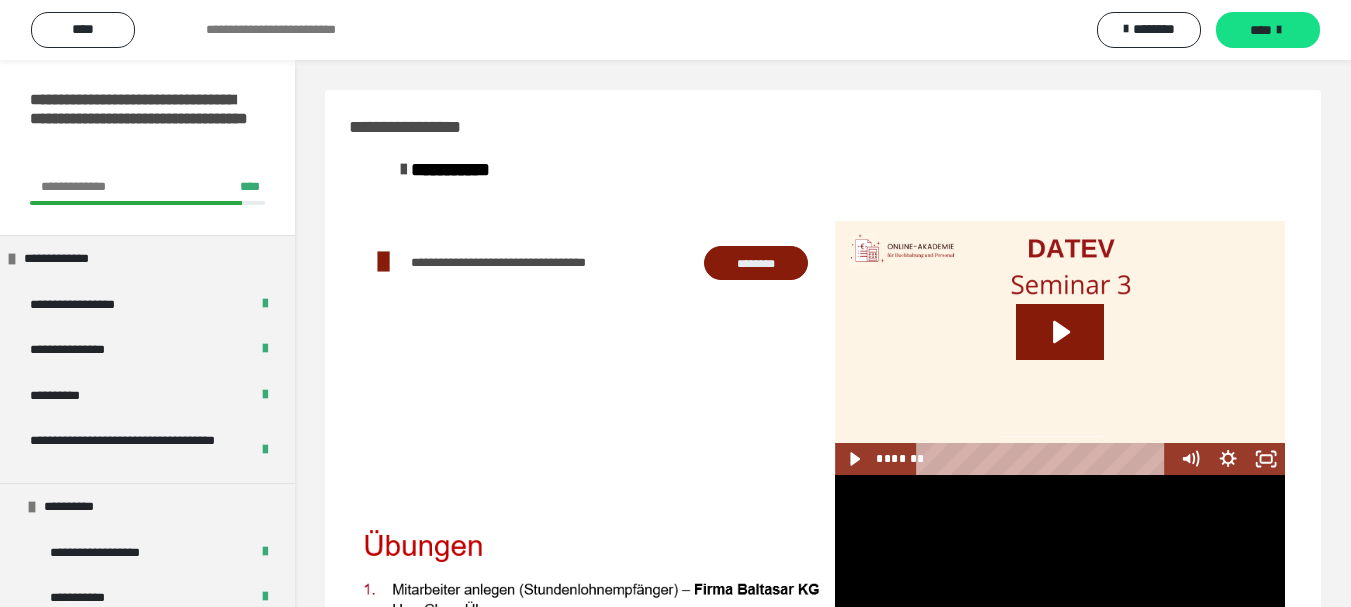 scroll, scrollTop: 175, scrollLeft: 0, axis: vertical 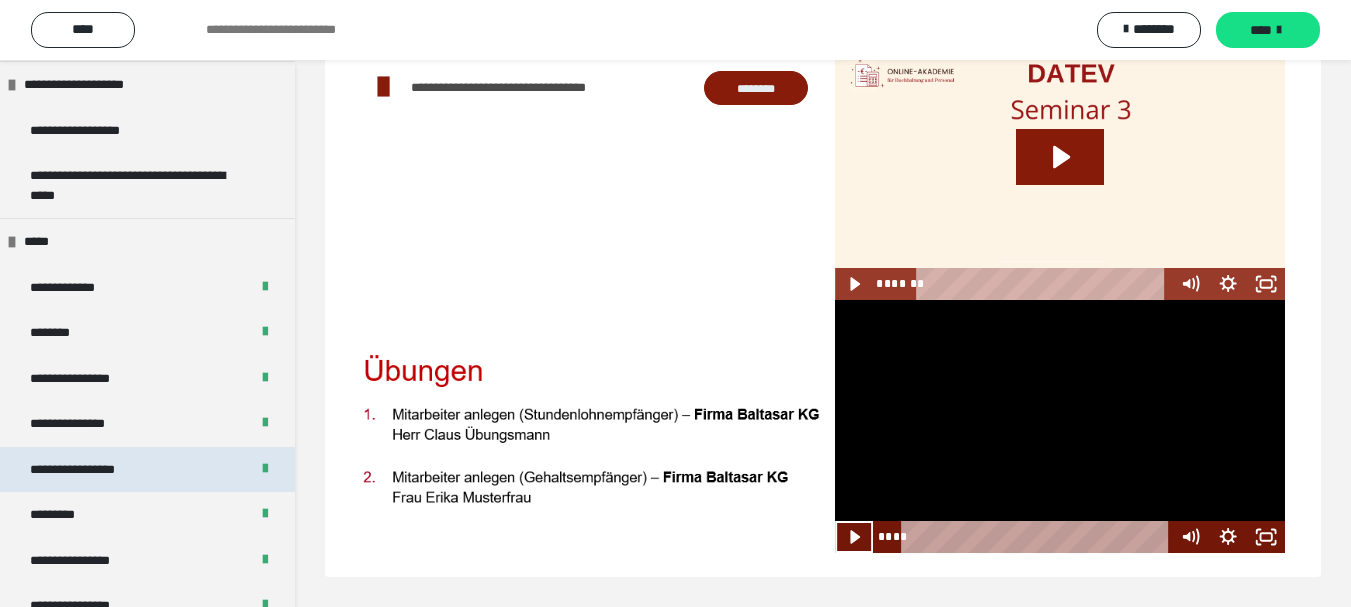 click on "**********" at bounding box center [93, 470] 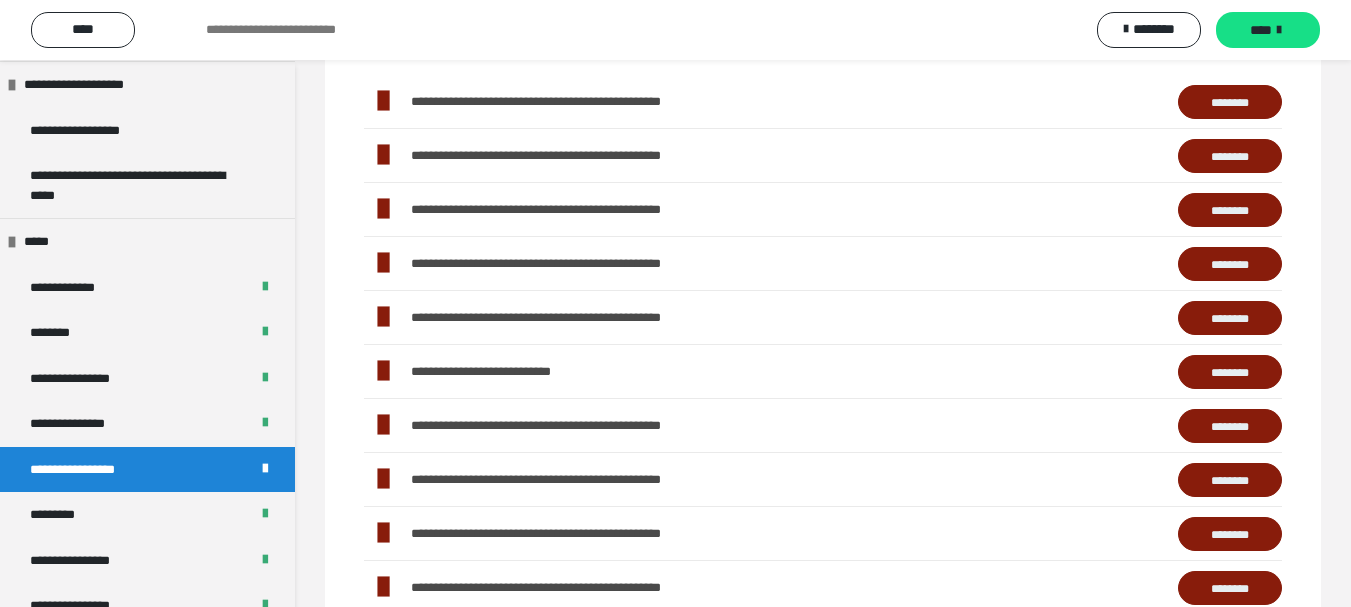 scroll, scrollTop: 575, scrollLeft: 0, axis: vertical 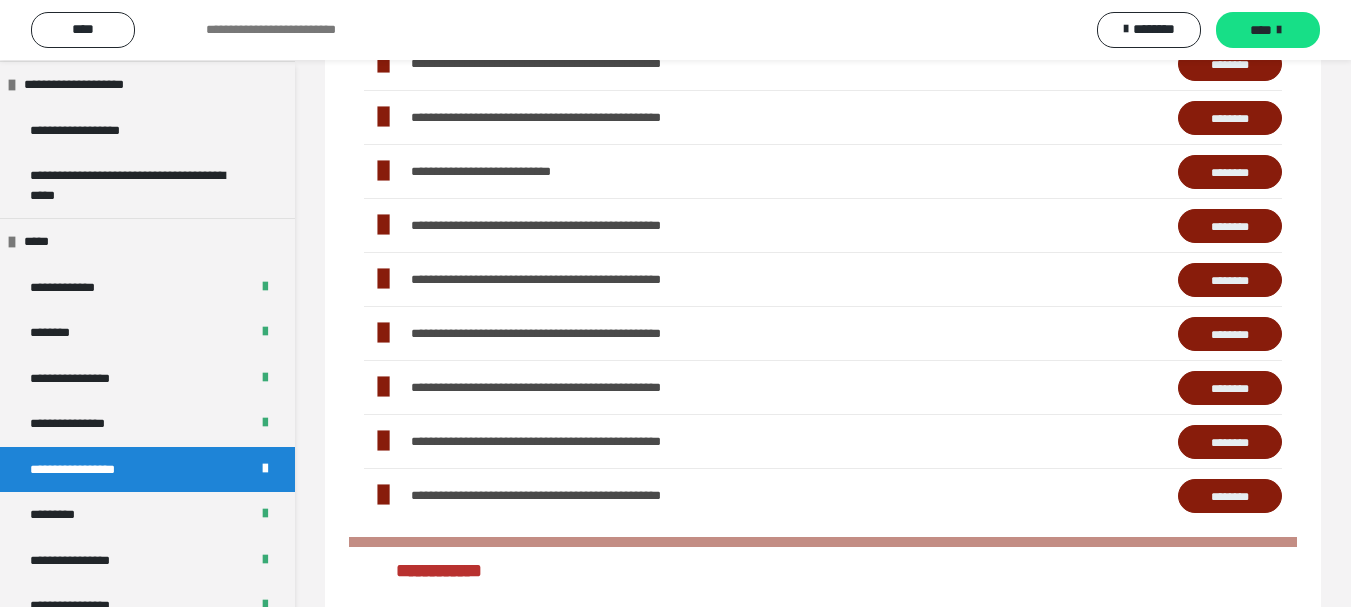 click on "********" at bounding box center (1230, 334) 